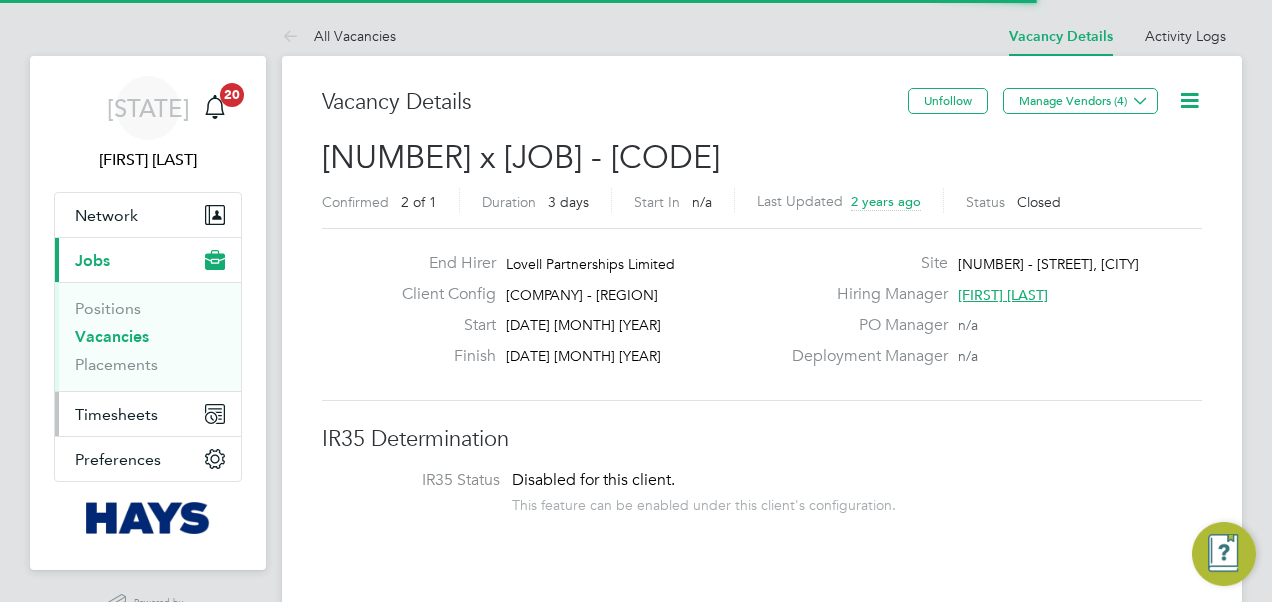 scroll, scrollTop: 0, scrollLeft: 0, axis: both 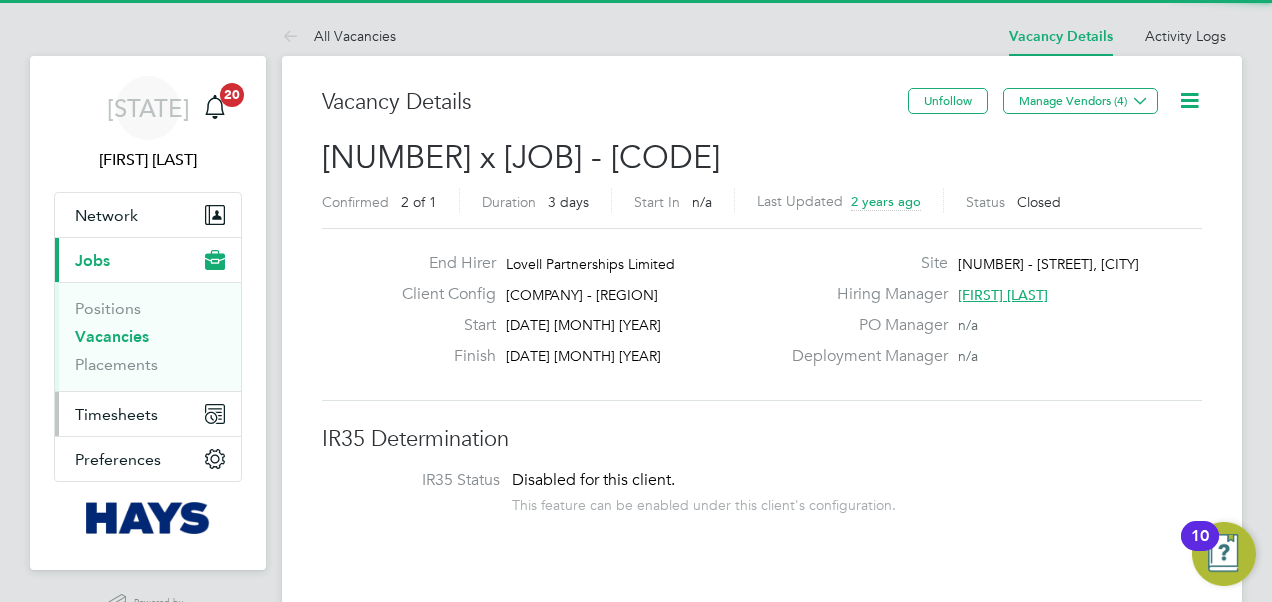 click on "Timesheets" at bounding box center [148, 414] 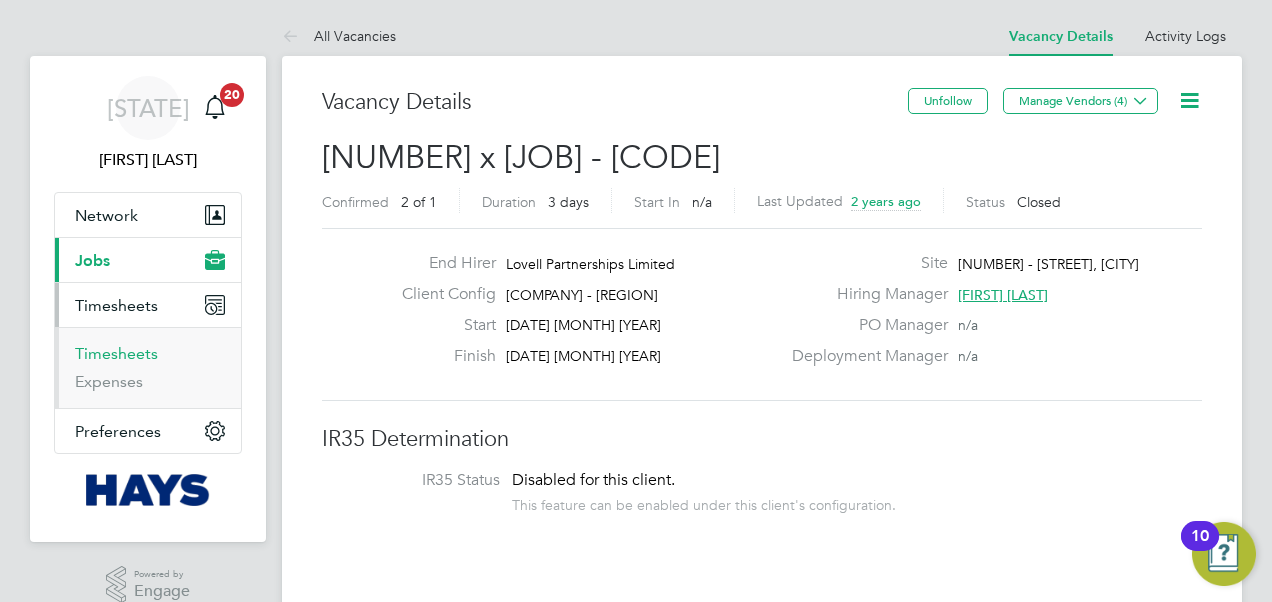 click on "Timesheets" at bounding box center [116, 353] 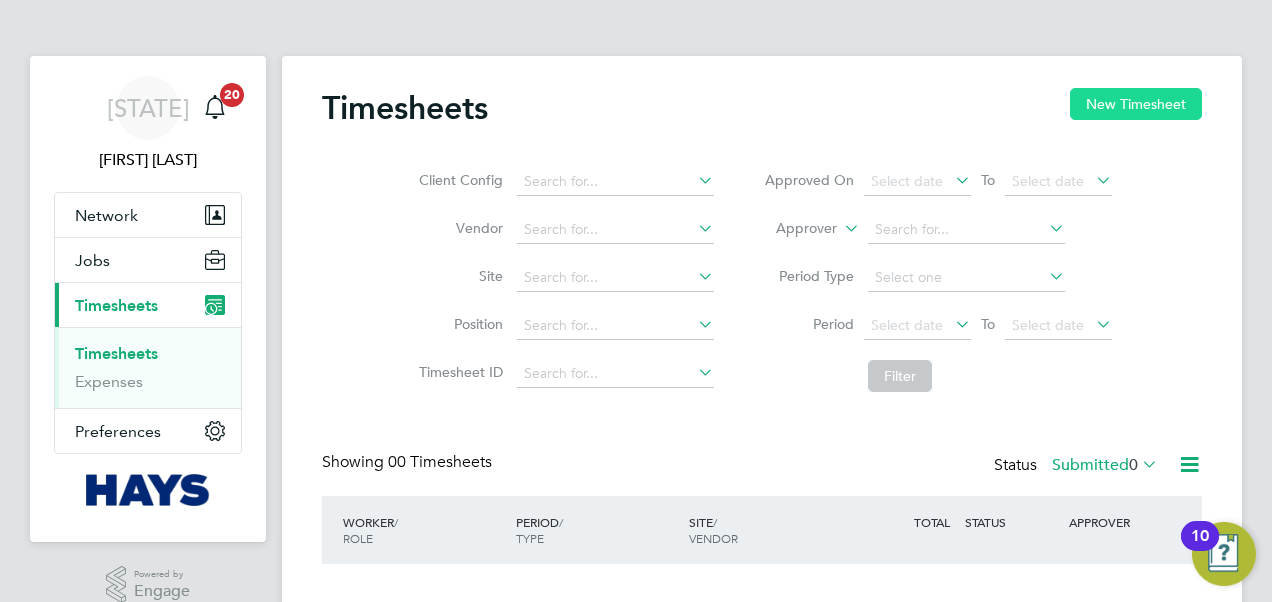 click on "New Timesheet" 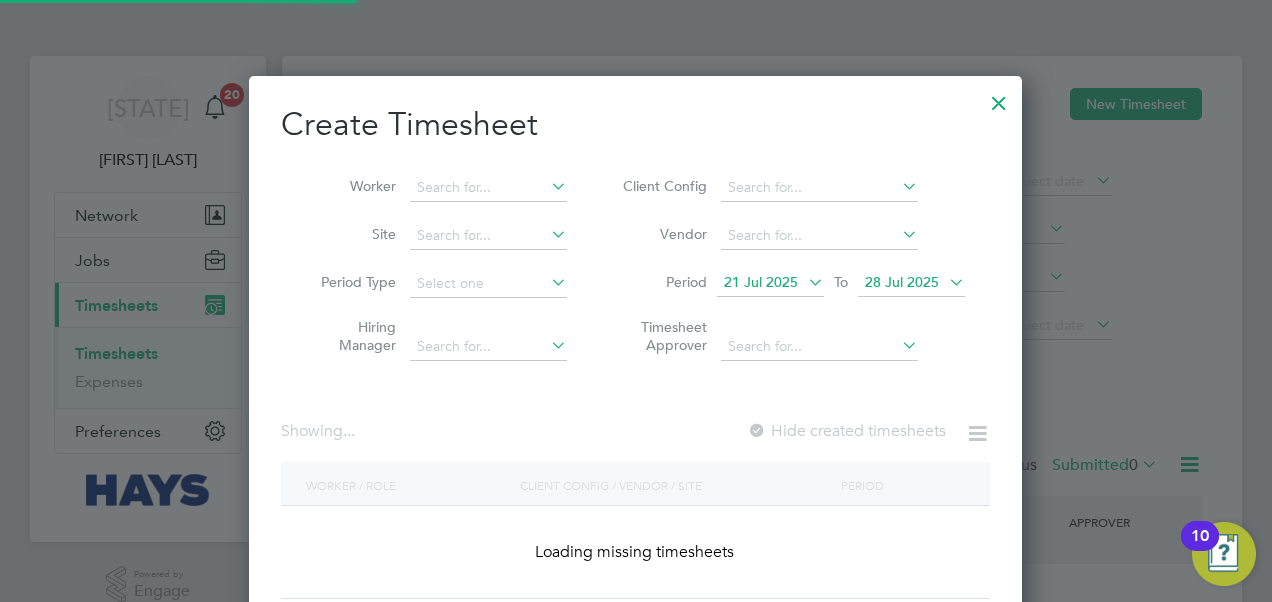 scroll, scrollTop: 10, scrollLeft: 9, axis: both 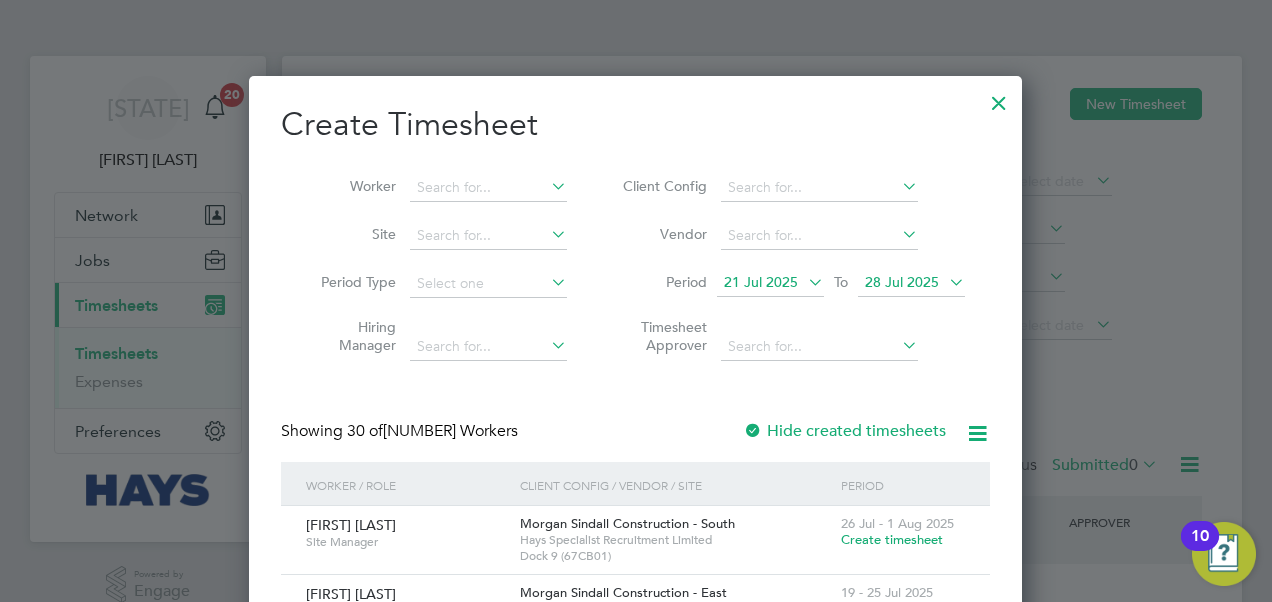 click on "28 Jul 2025" at bounding box center [902, 282] 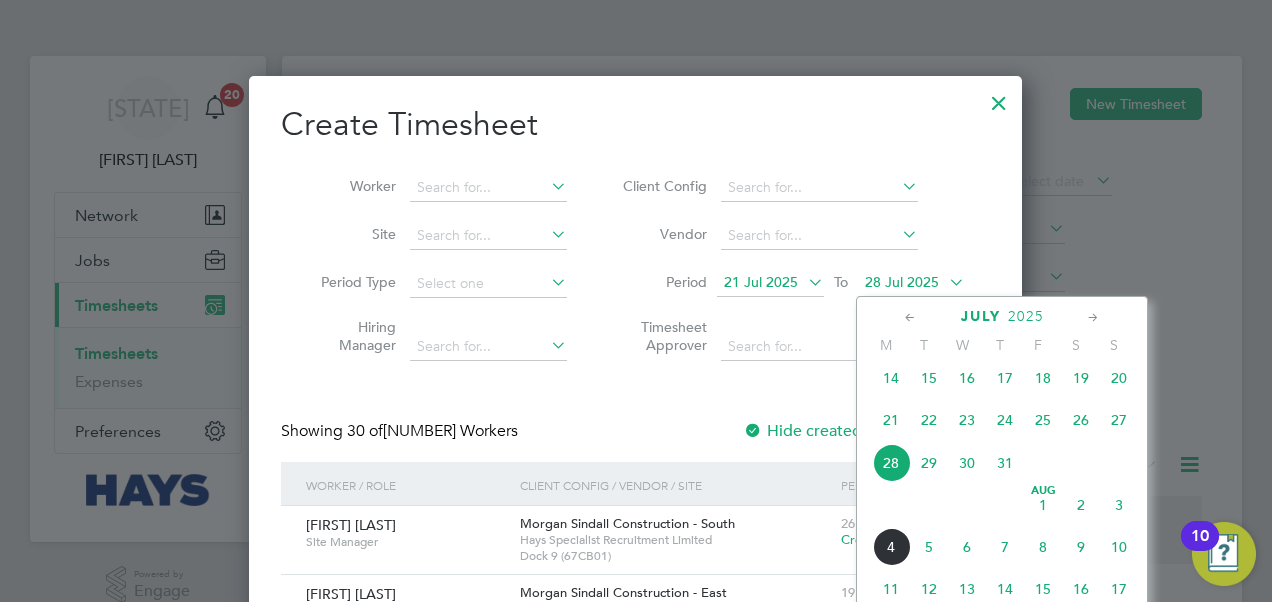 click on "Aug 1" 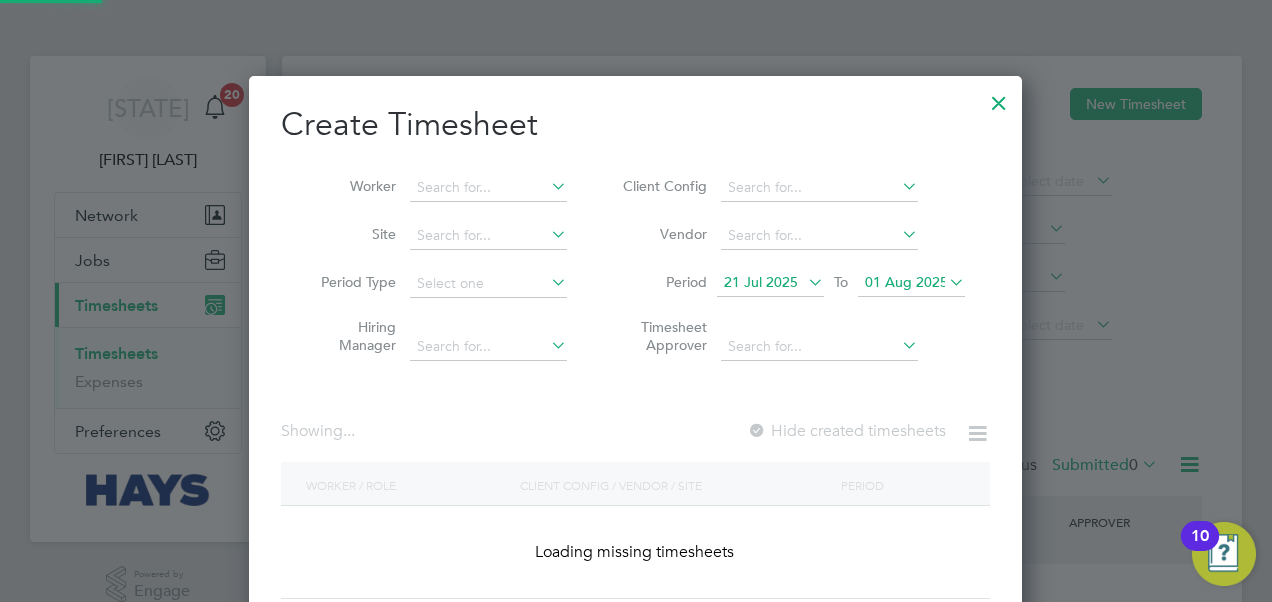 click on "Period
[DATE] [MONTH] [YEAR]
To
[DATE] [MONTH] [YEAR]" at bounding box center (791, 284) 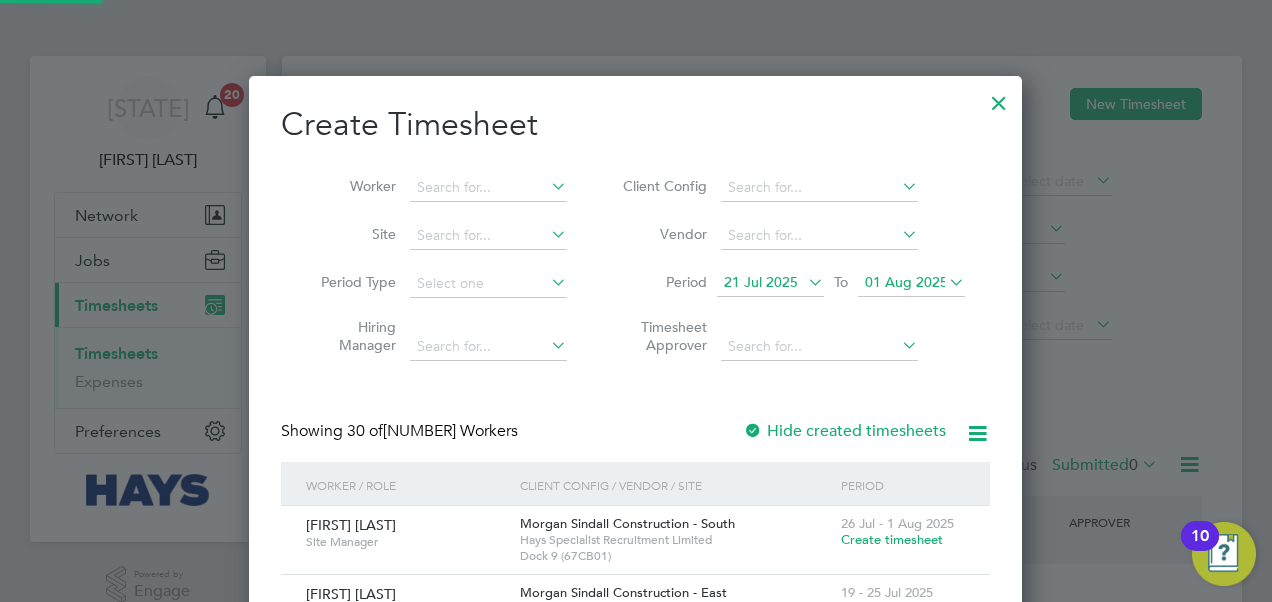 click on "21 Jul 2025" at bounding box center (761, 282) 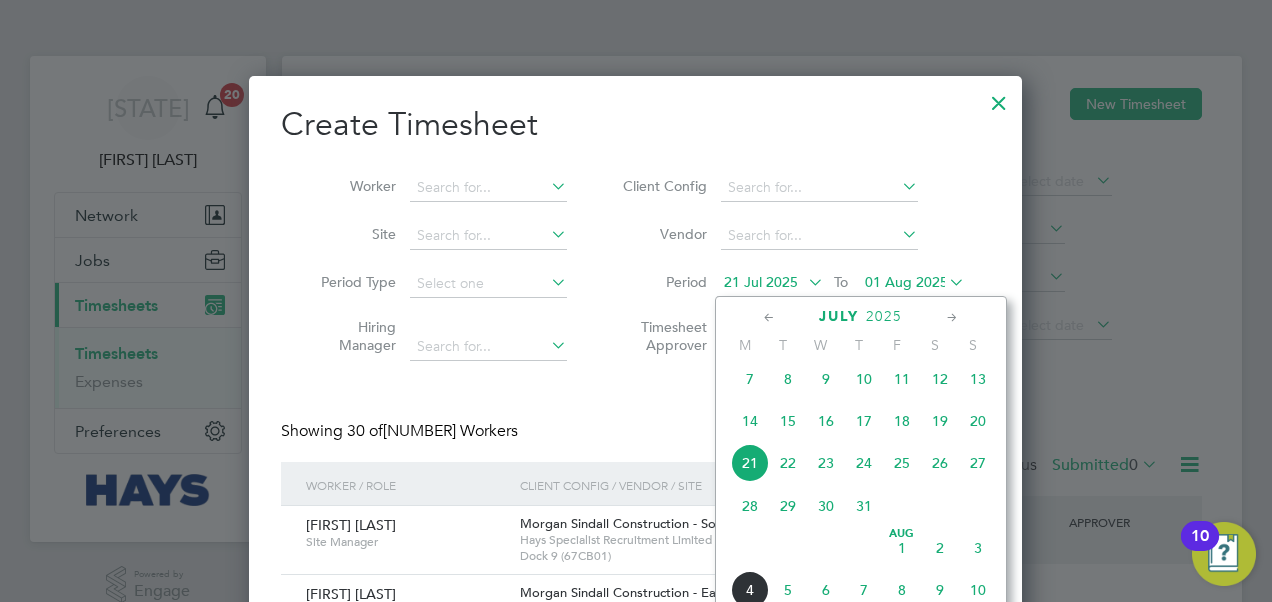 click on "28" 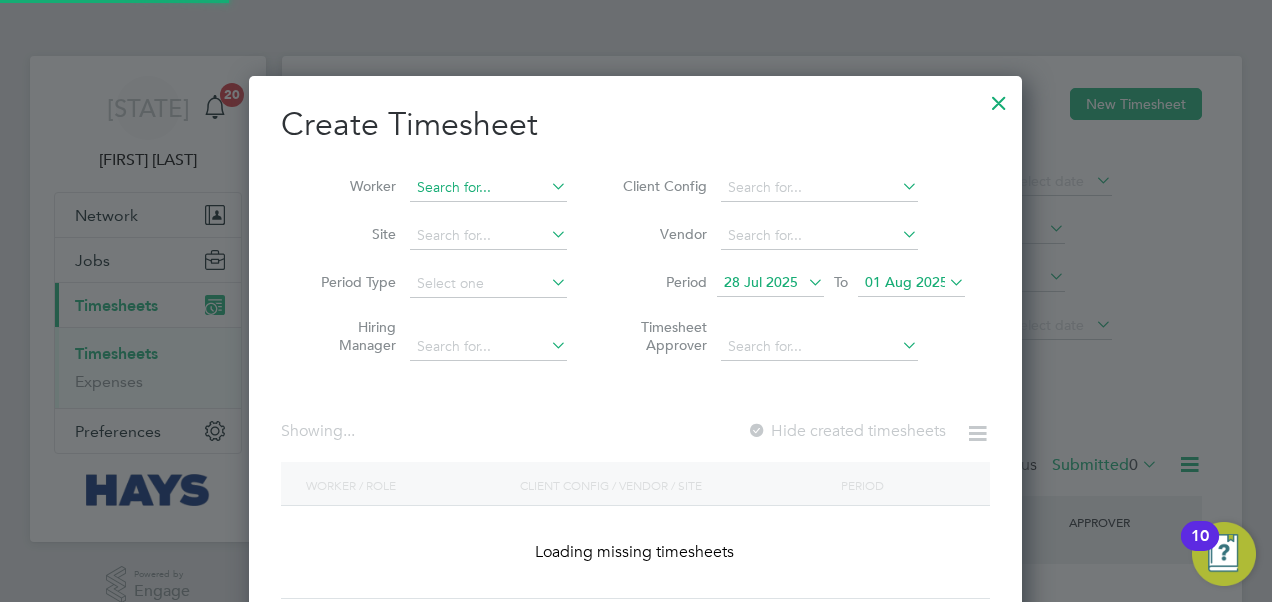 click at bounding box center [488, 188] 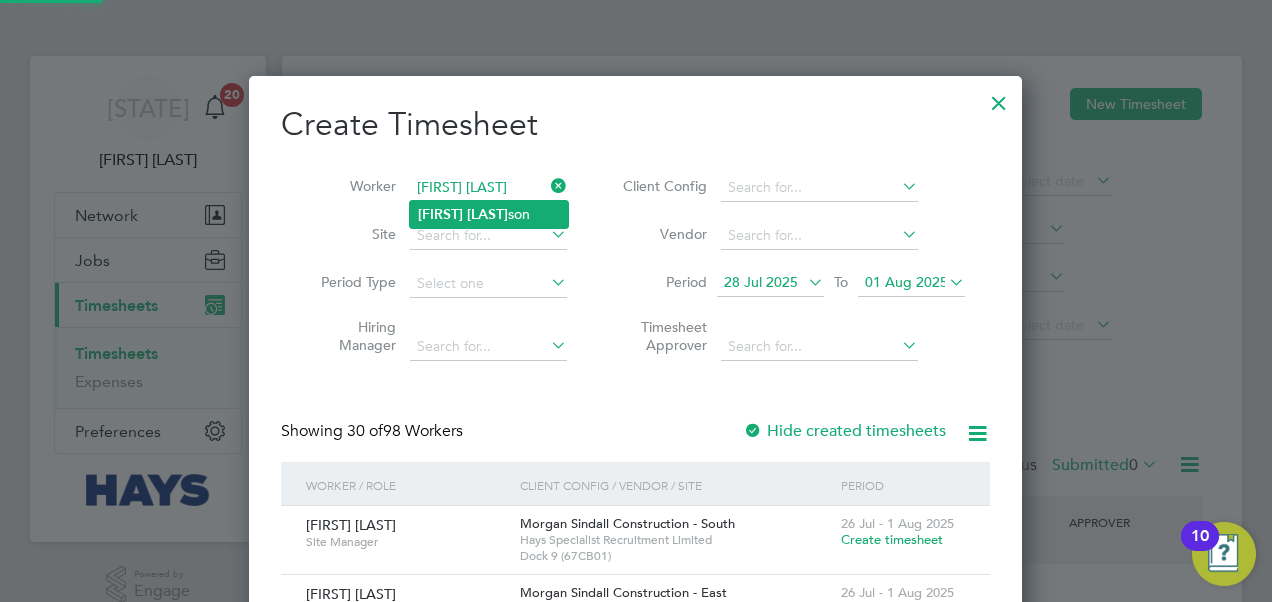click on "[LAST]" 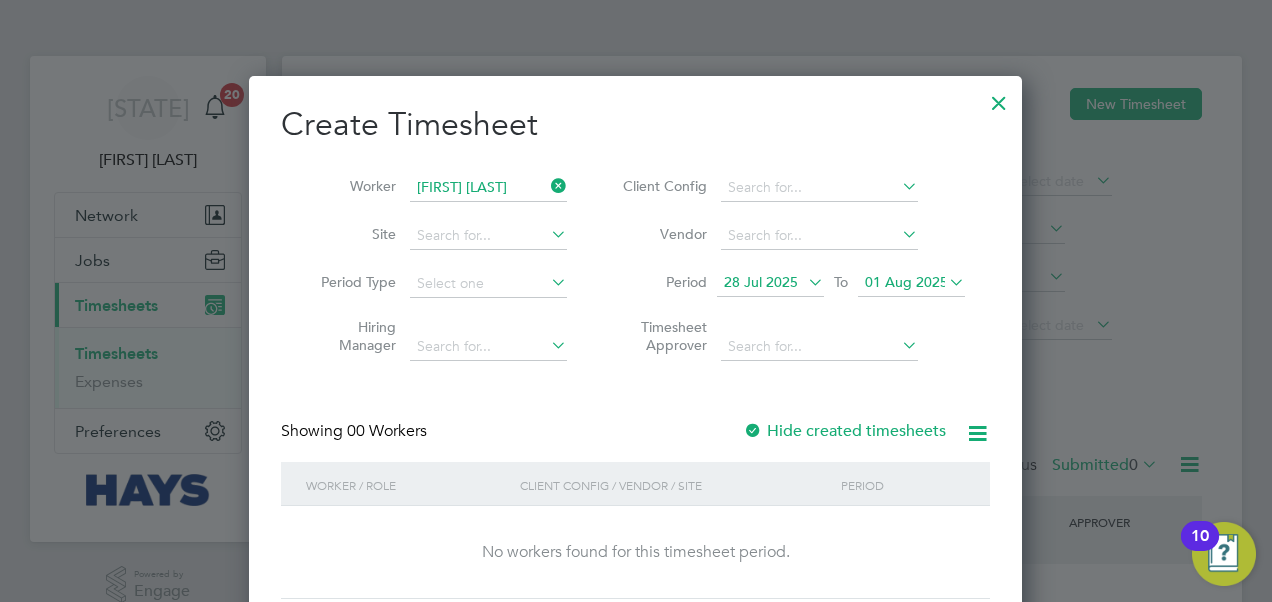 click at bounding box center (753, 432) 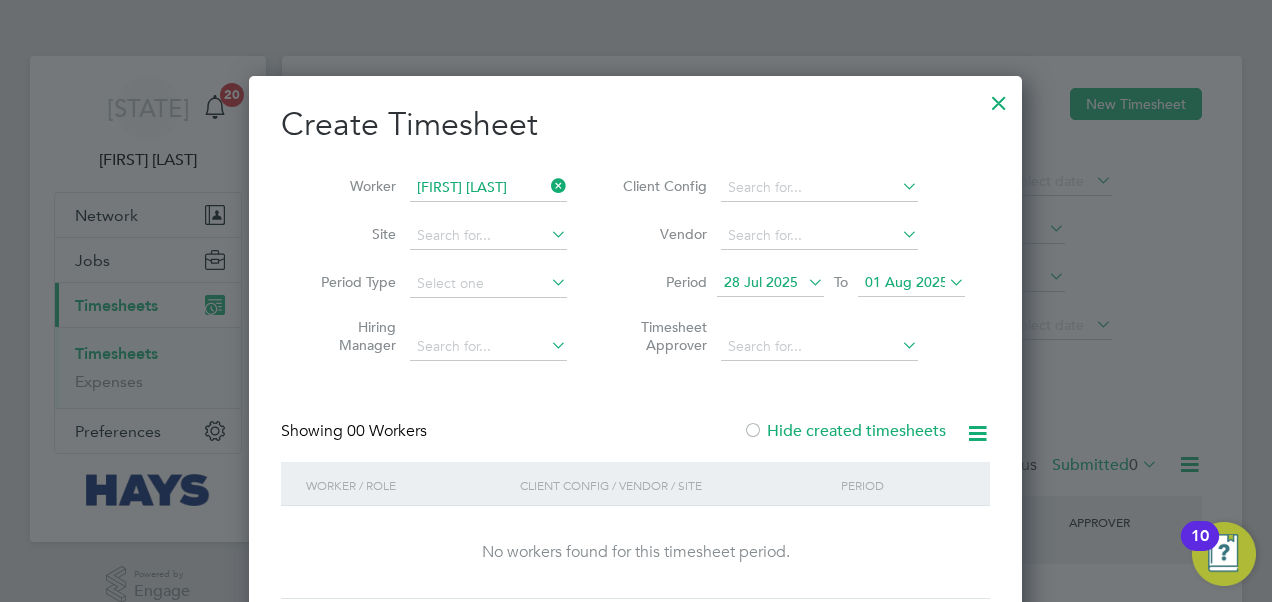 click on "28 Jul 2025" at bounding box center (761, 282) 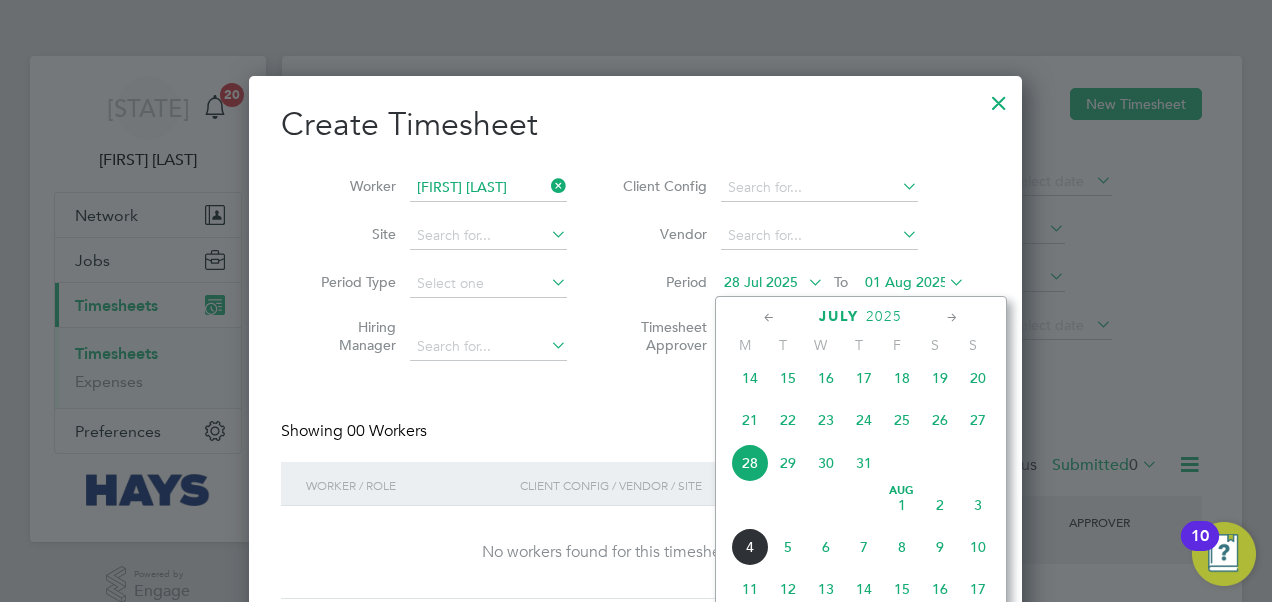 click on "[MONTH] [DATE] [DATE] [DATE] [DATE] [DATE] [DATE] [DATE] [DATE] [DATE] [DATE] [DATE] [DATE] [DATE] [DATE] [DATE] [DATE] [DATE] [DATE] [DATE] [DATE] [DATE] [DATE] [DATE] [DATE] [DATE] [DATE] [DATE] [DATE] [DATE] [DATE]" 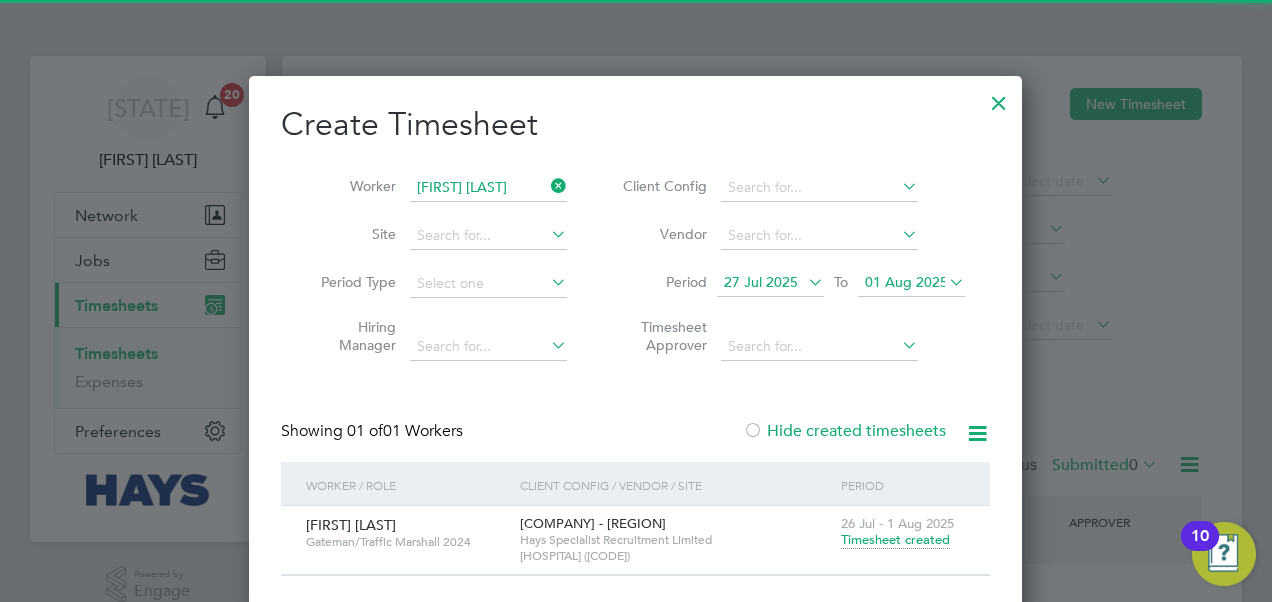 click on "Timesheet created" at bounding box center [895, 540] 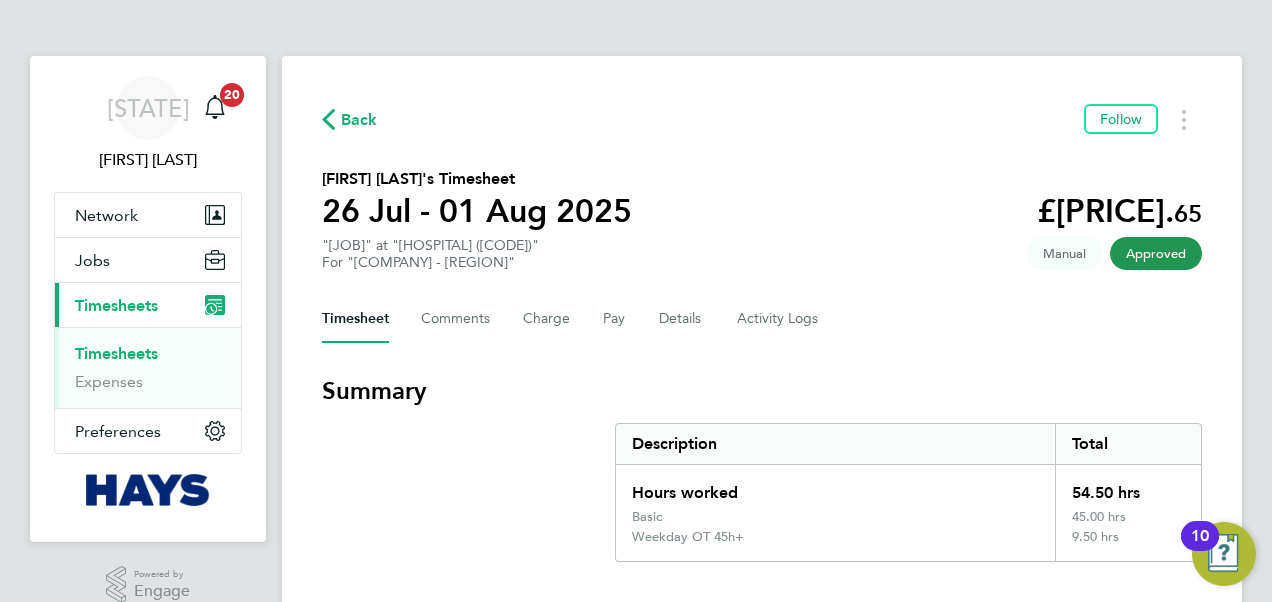 click on "Back" 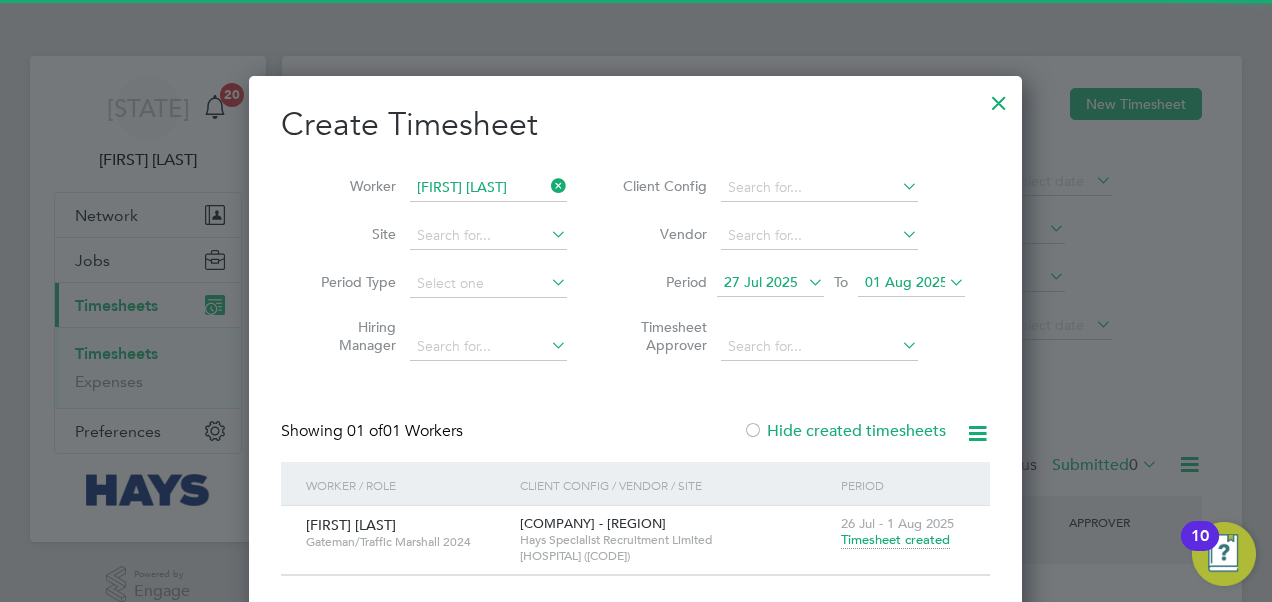 click at bounding box center (547, 186) 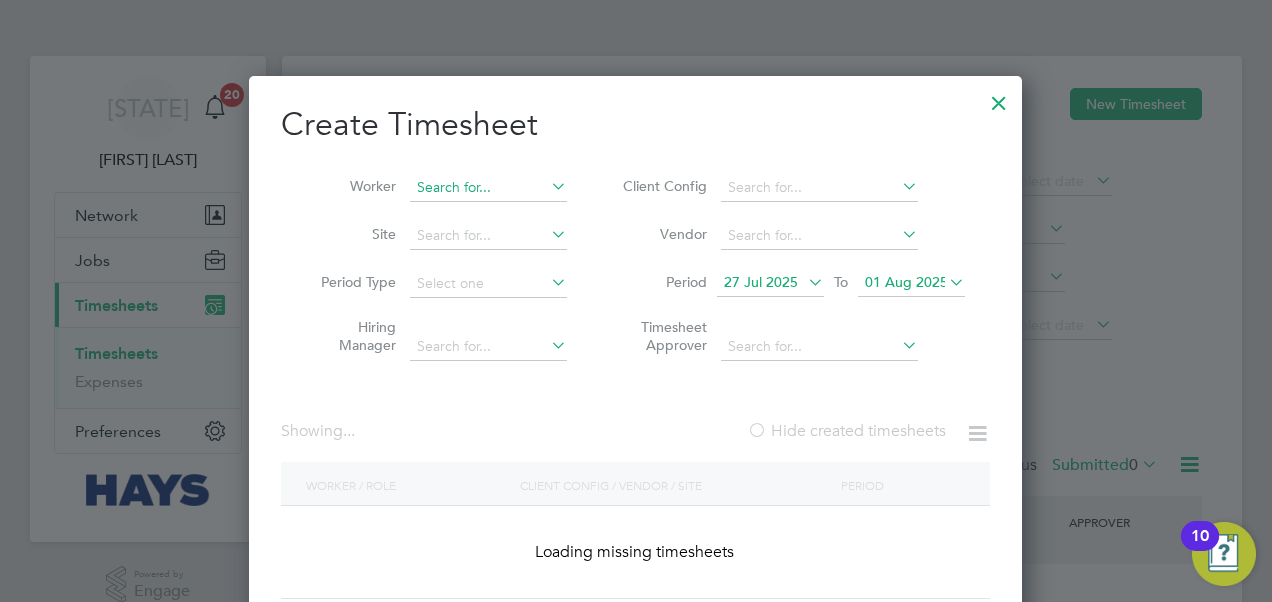 click at bounding box center [488, 188] 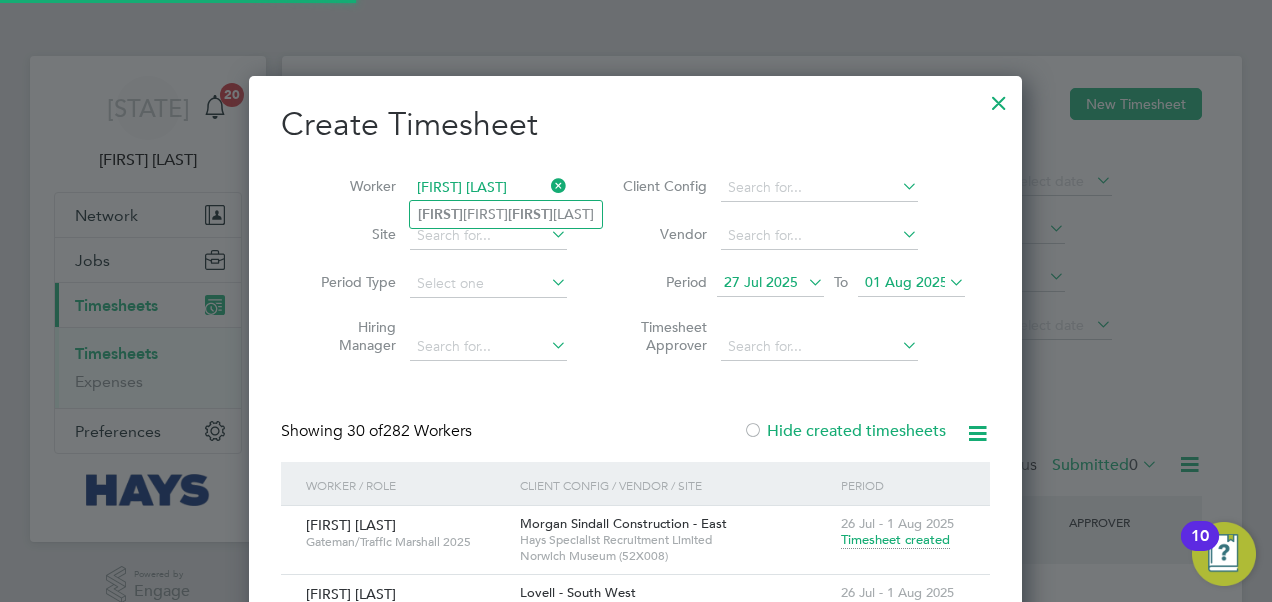 type on "[FIRST] [LAST]" 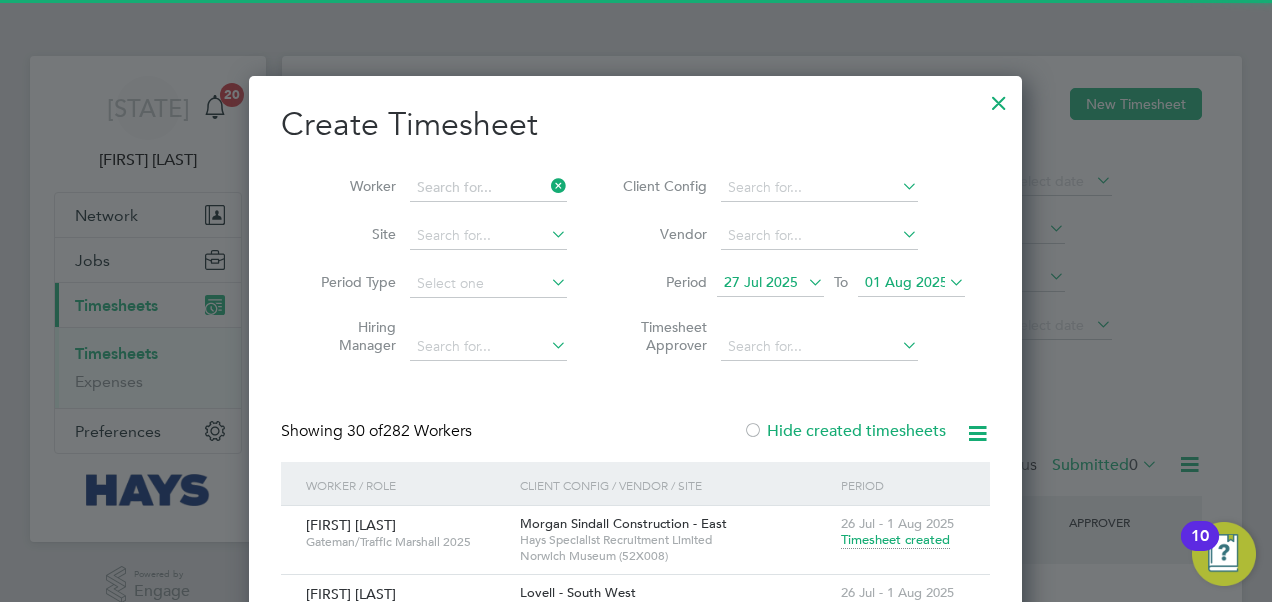 click on "Worker" at bounding box center [436, 188] 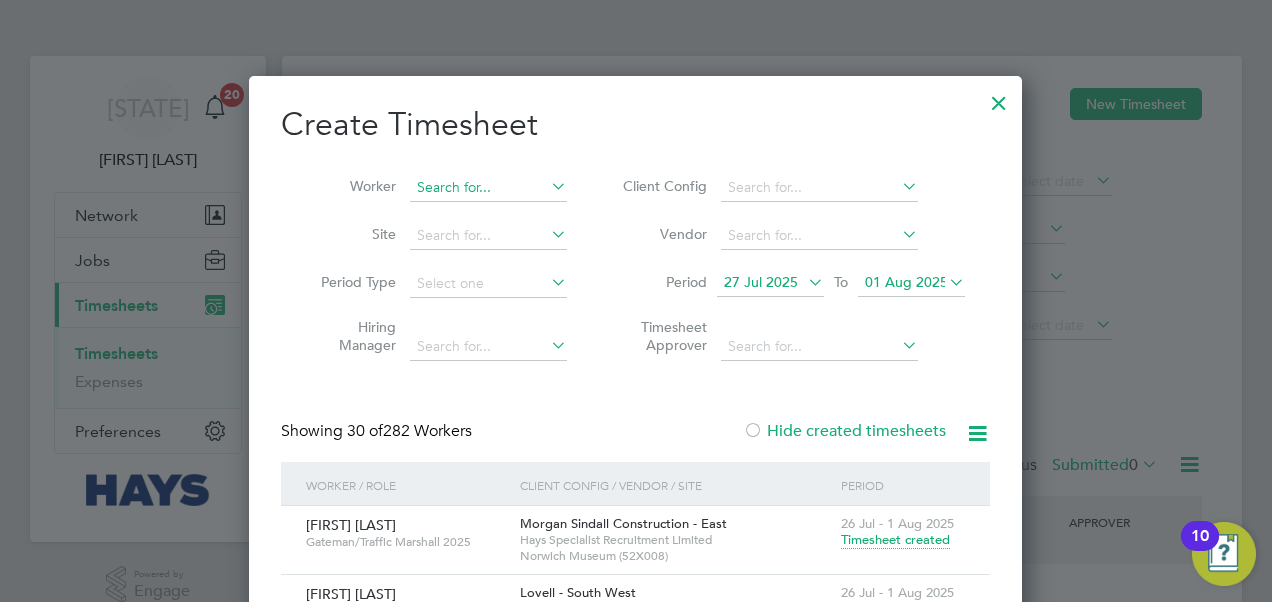 click at bounding box center (488, 188) 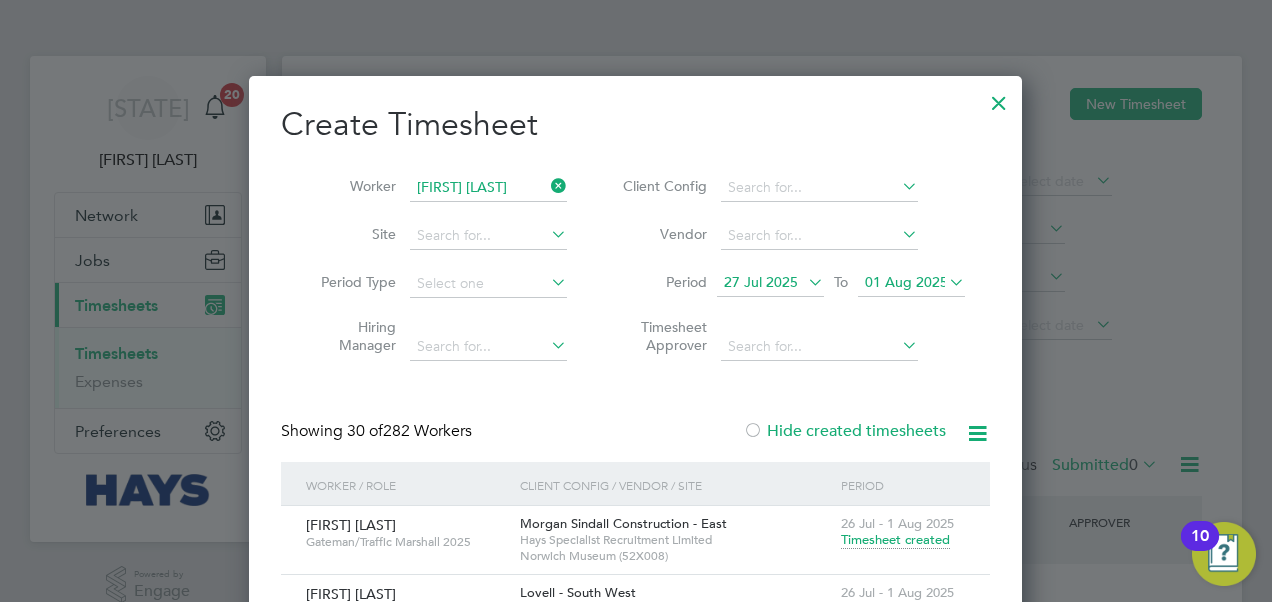 click on "[FIRST]   [LAST]  [LAST]" 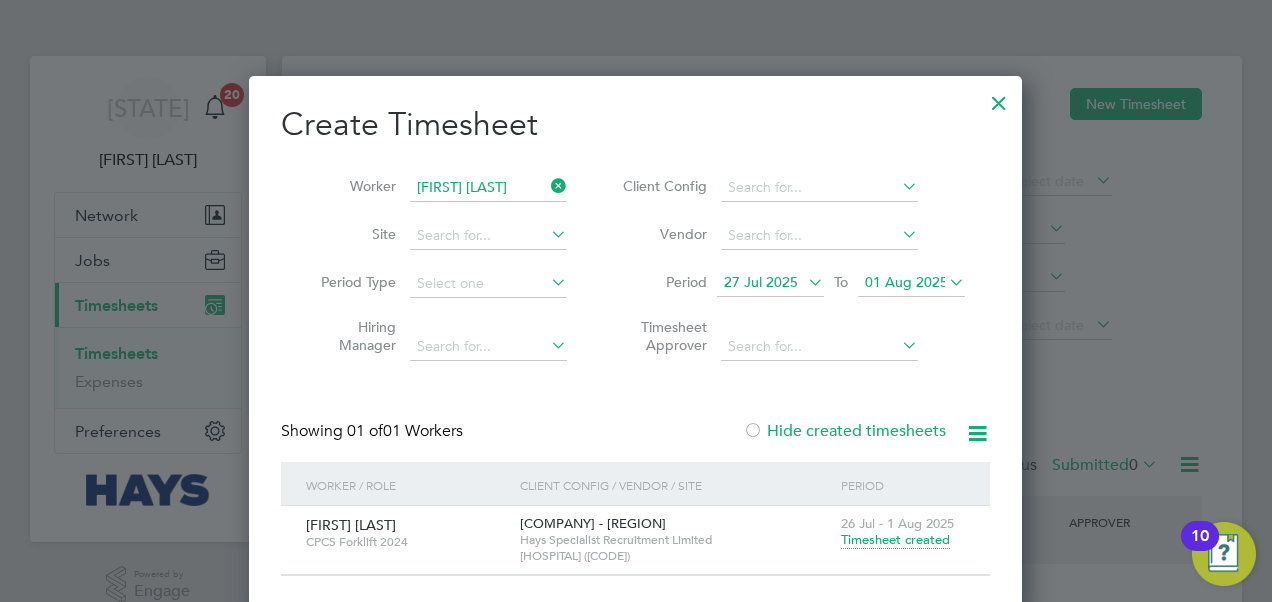 click on "Timesheet created" at bounding box center [895, 540] 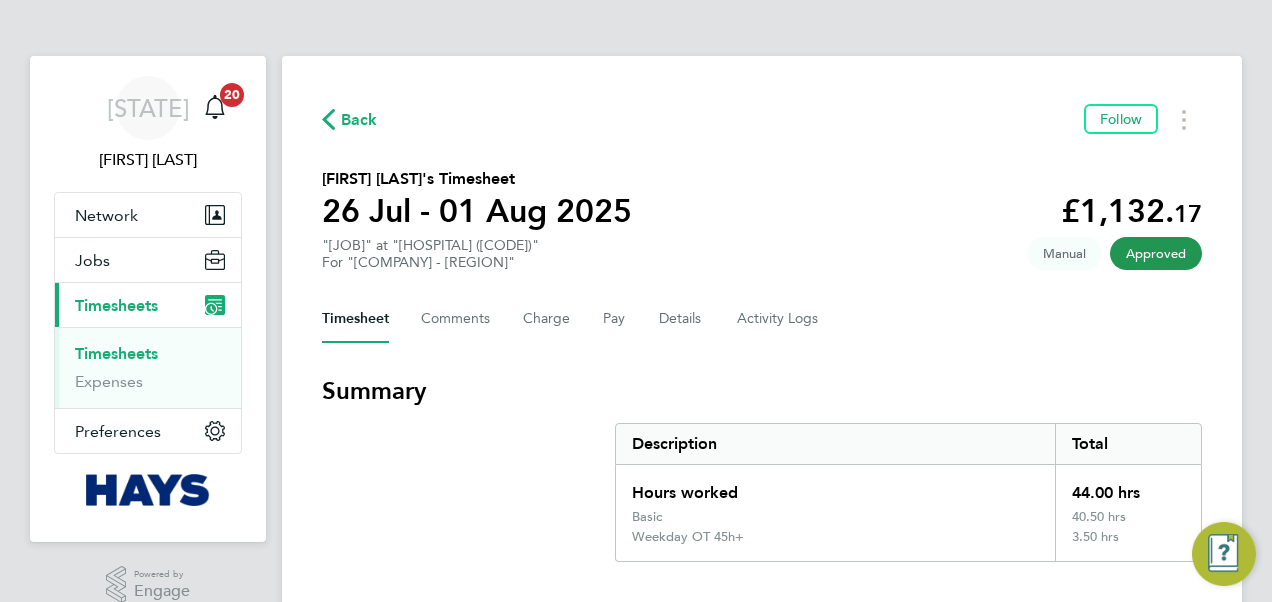 click on "Back" 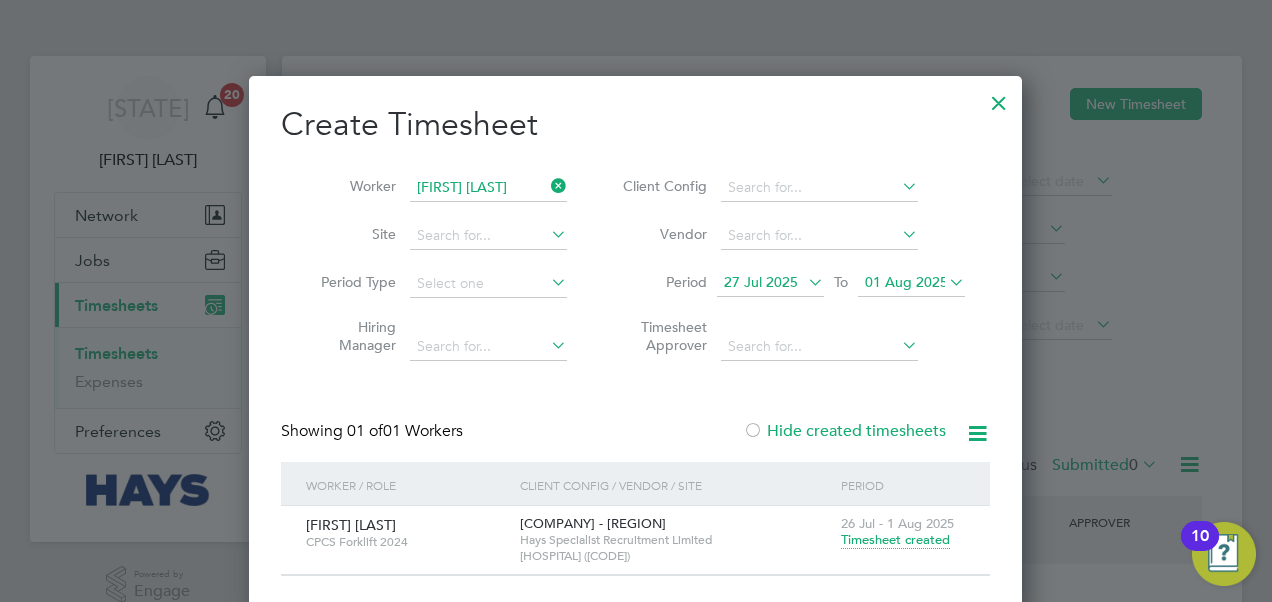 click at bounding box center (547, 186) 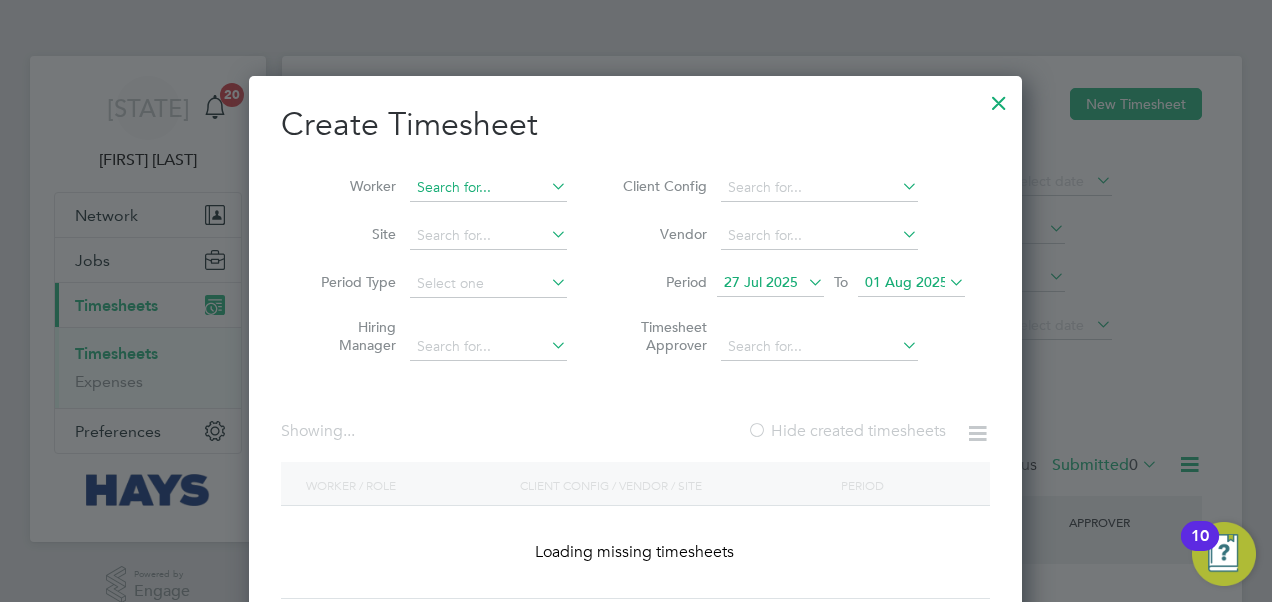 click at bounding box center [488, 188] 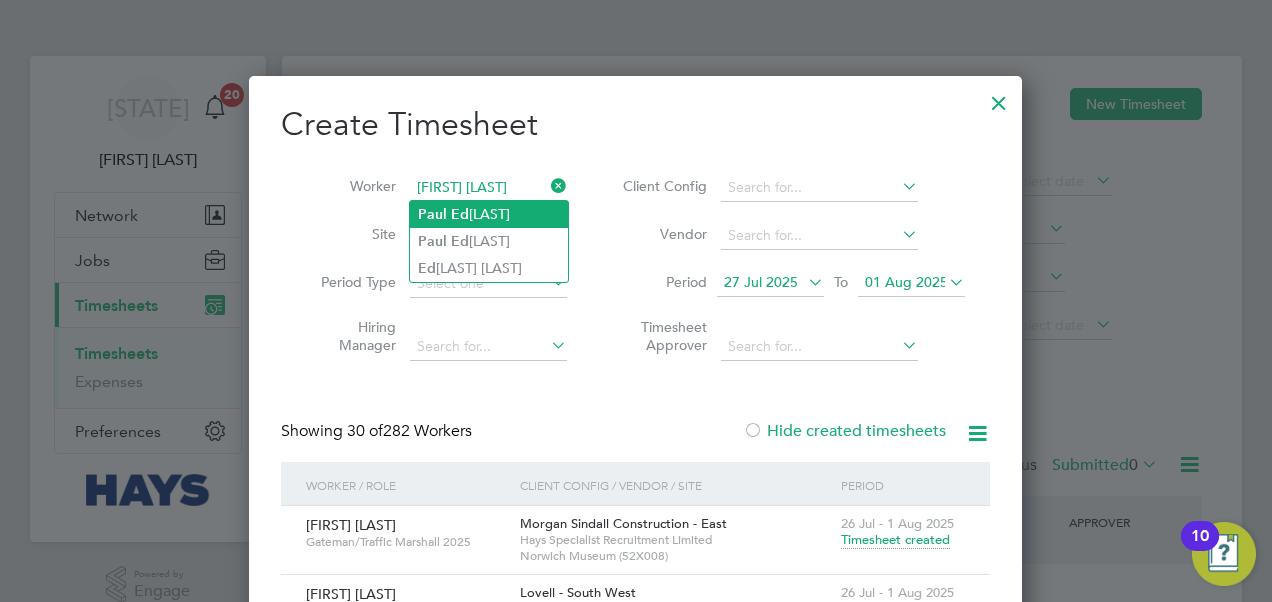 click on "[FIRST]   [LAST]" 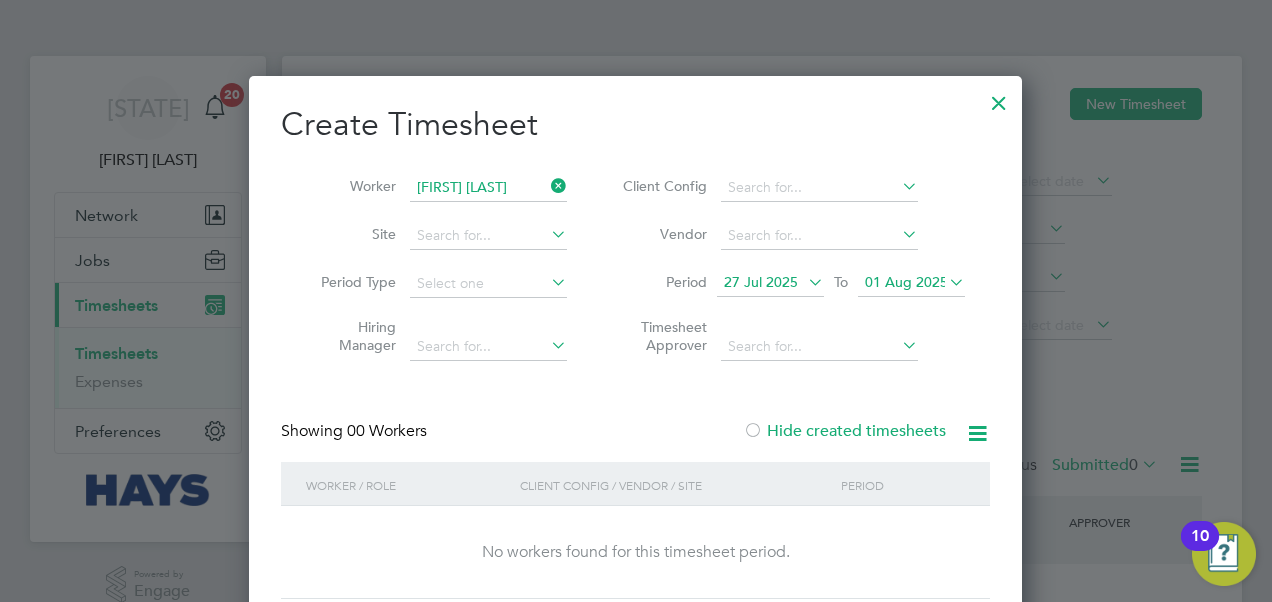 click at bounding box center [547, 186] 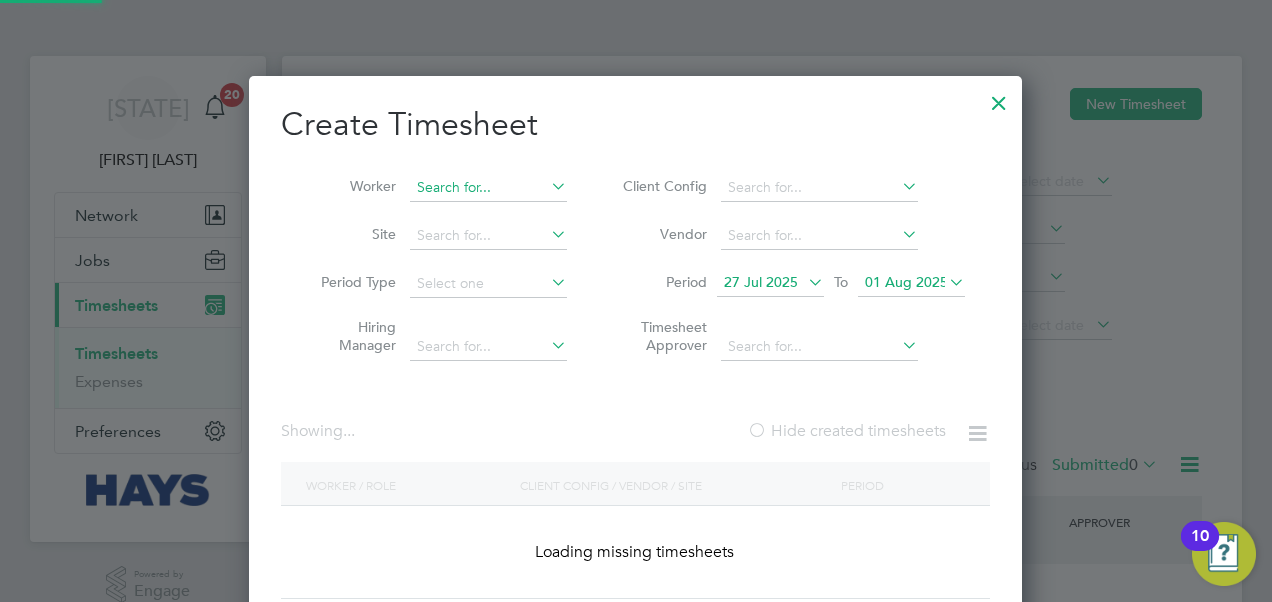 click at bounding box center [488, 188] 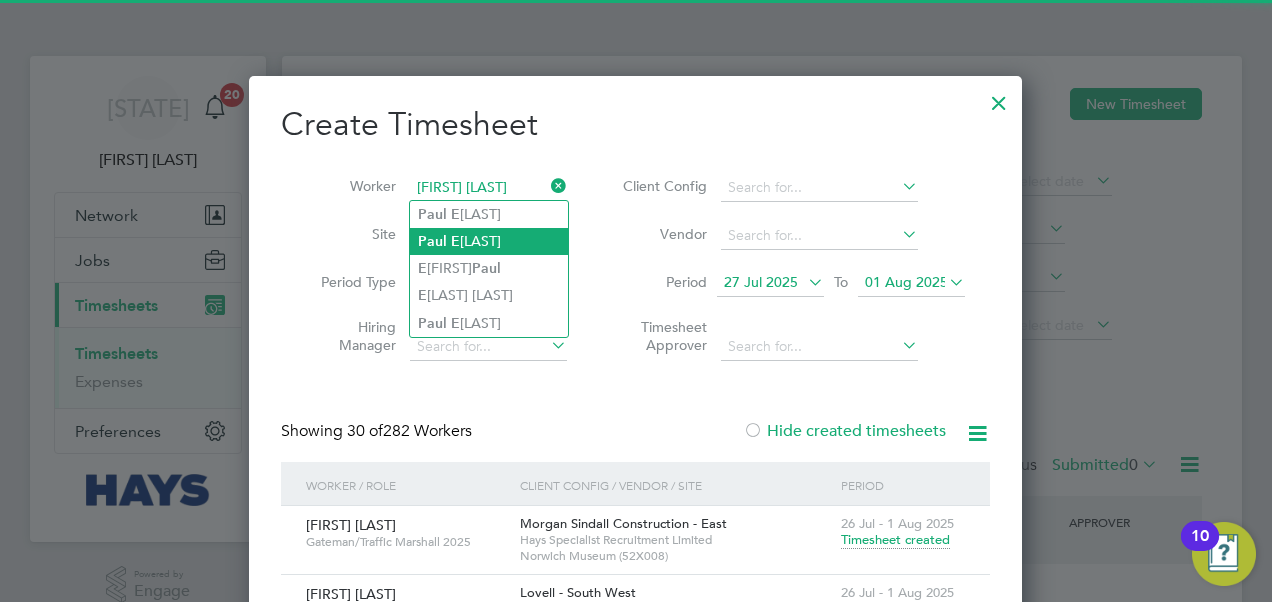 click on "[FIRST]   [LAST]" 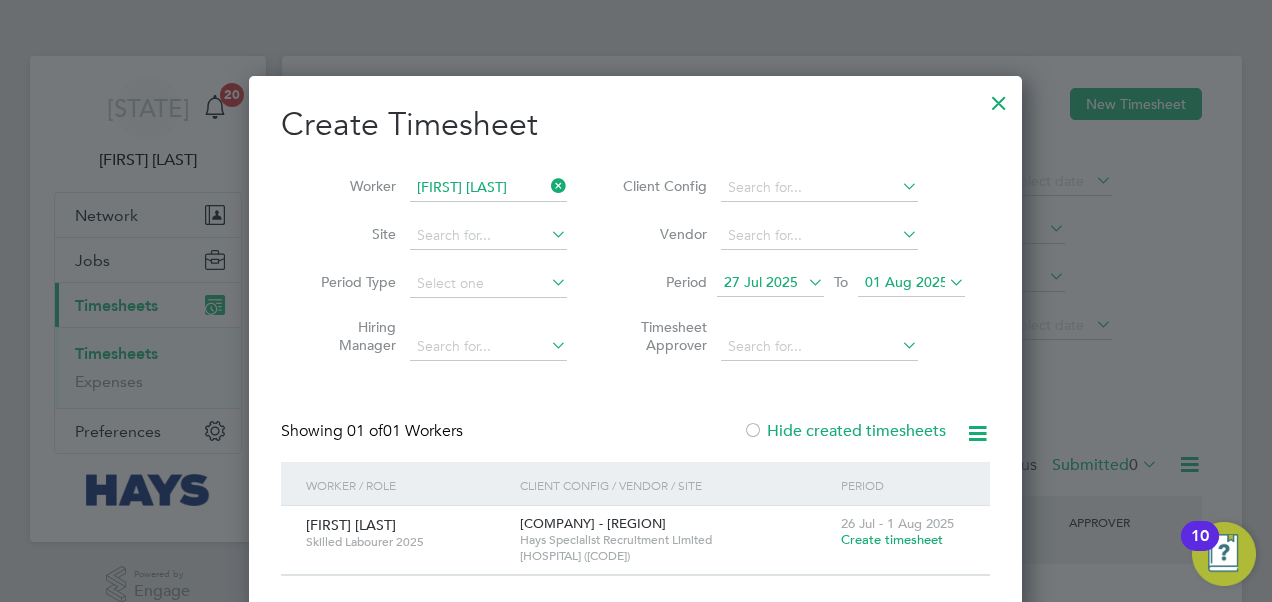 click on "Create timesheet" at bounding box center [892, 539] 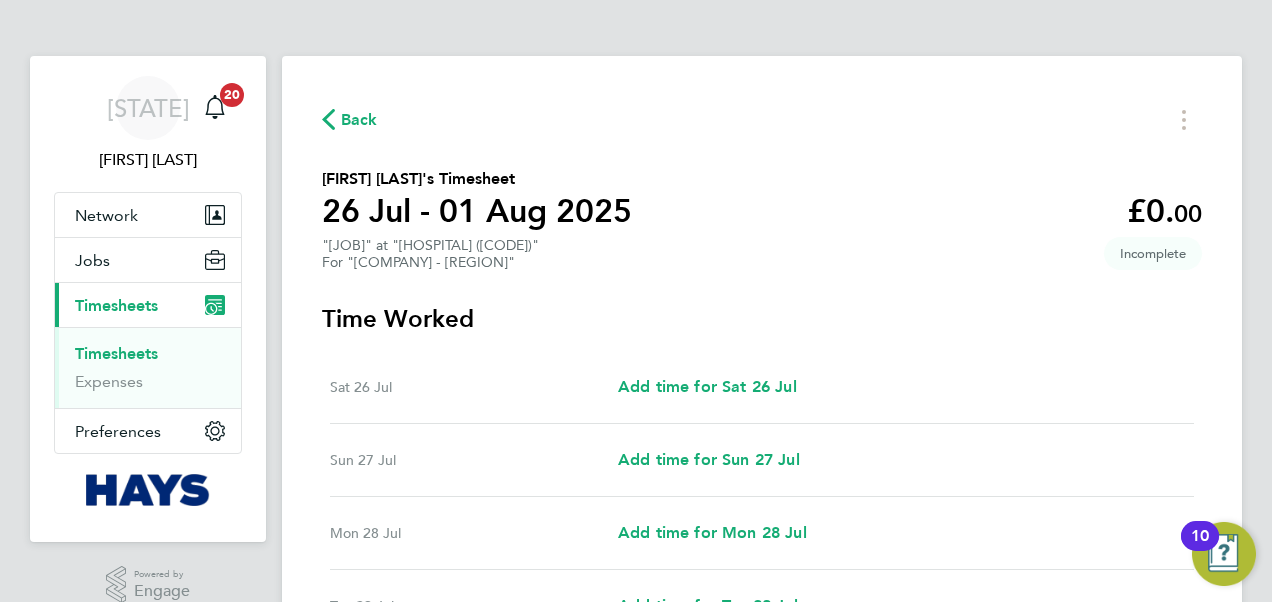 scroll, scrollTop: 100, scrollLeft: 0, axis: vertical 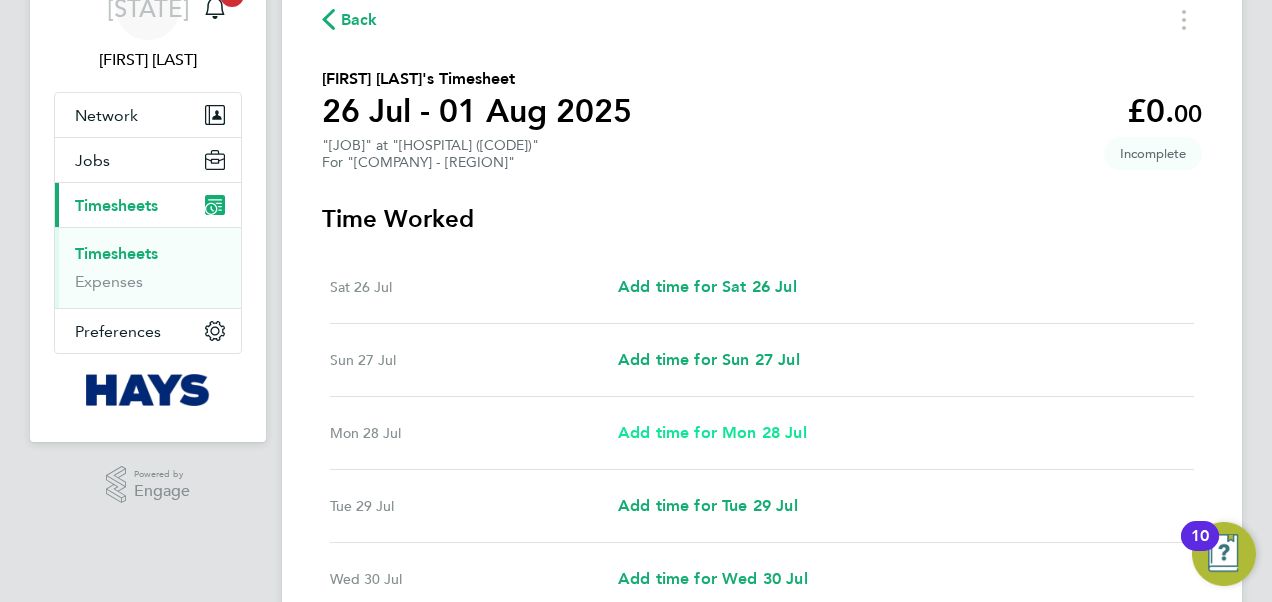 drag, startPoint x: 662, startPoint y: 416, endPoint x: 662, endPoint y: 430, distance: 14 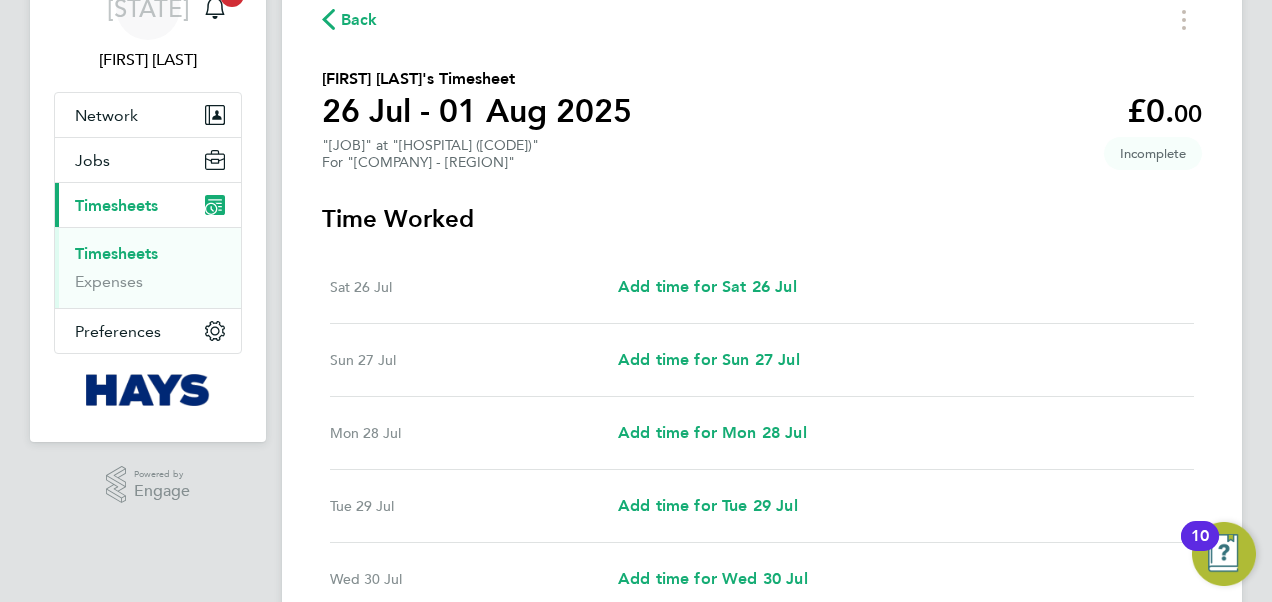 scroll, scrollTop: 0, scrollLeft: 0, axis: both 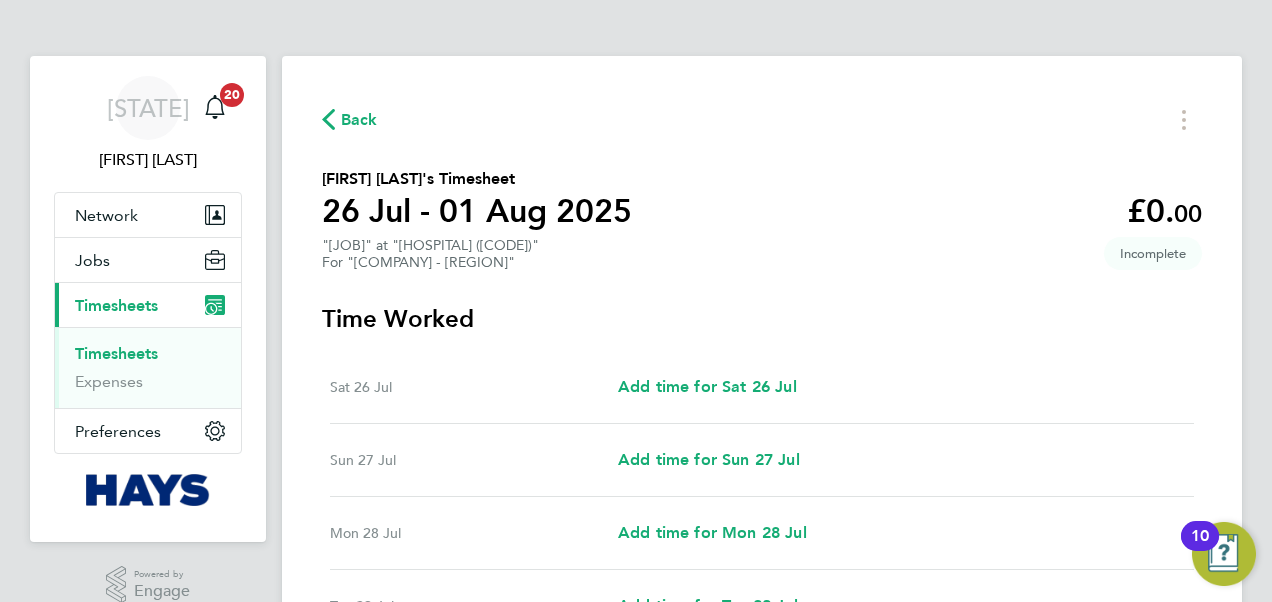 select on "30" 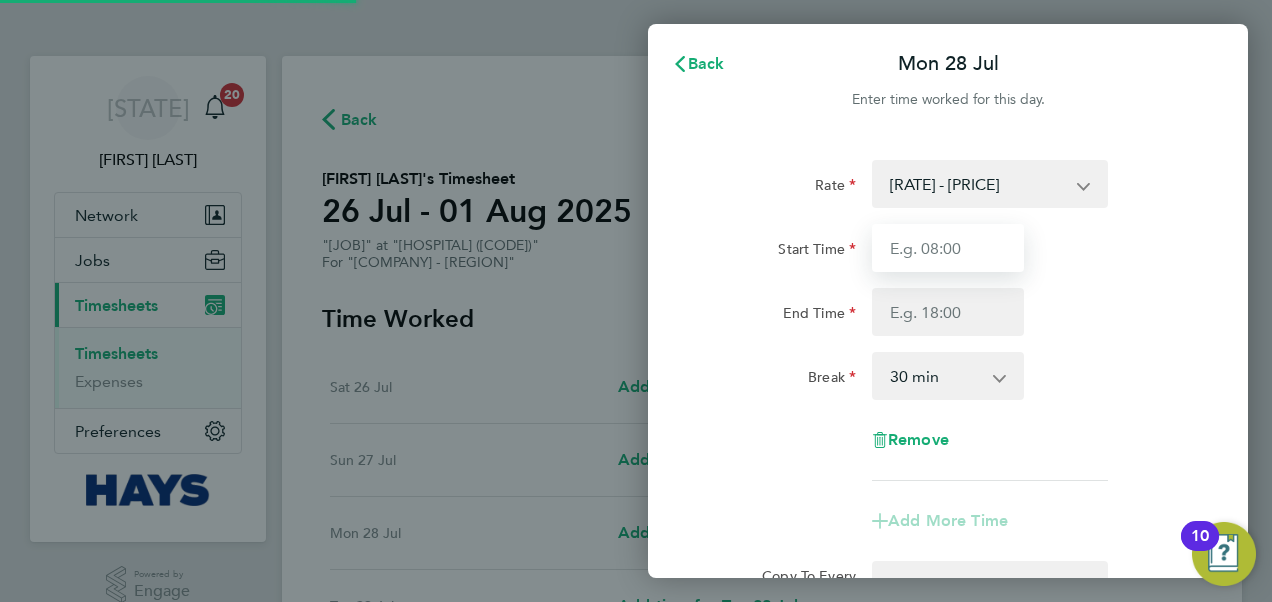 click on "Start Time" at bounding box center (948, 248) 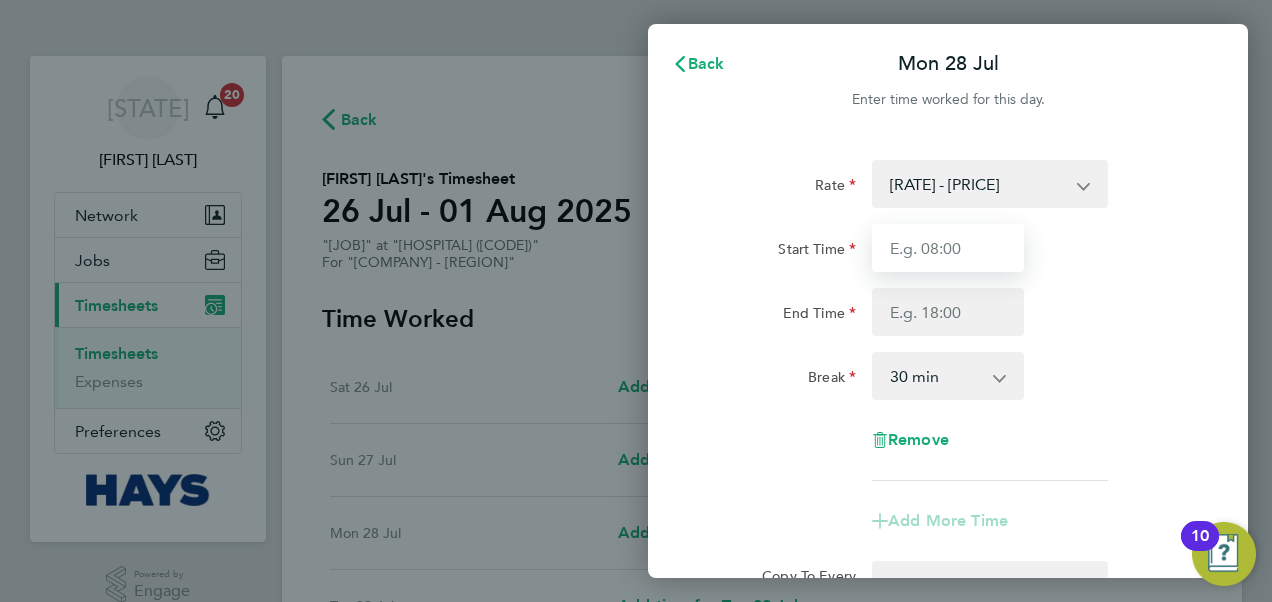type on "07:00" 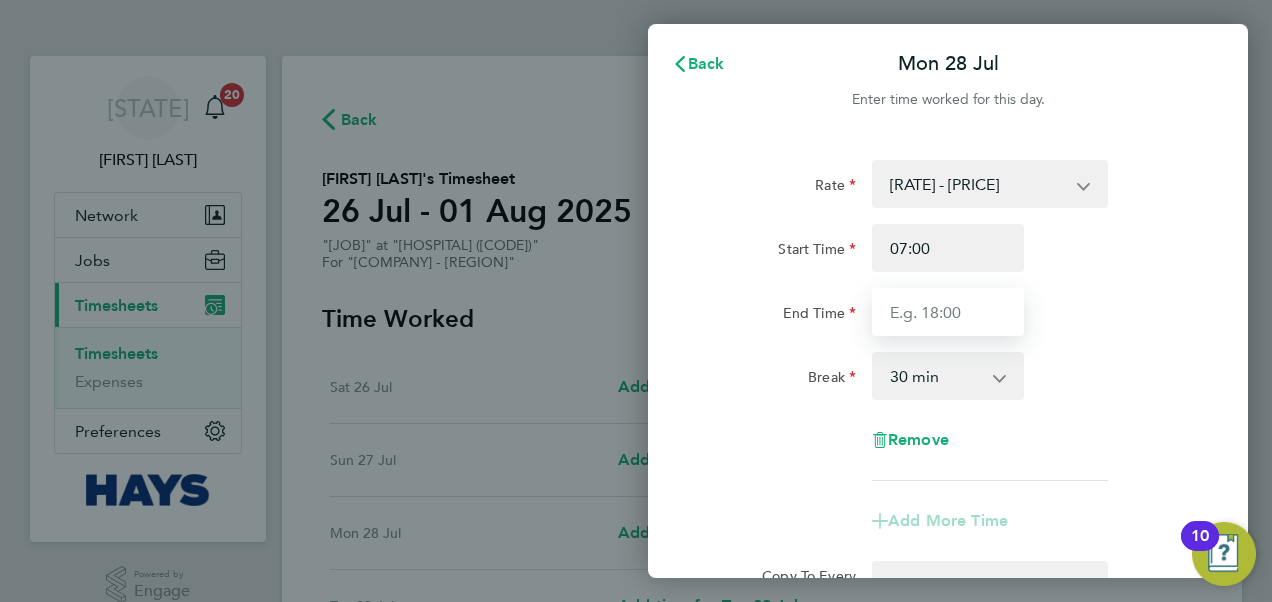 click on "End Time" at bounding box center [948, 312] 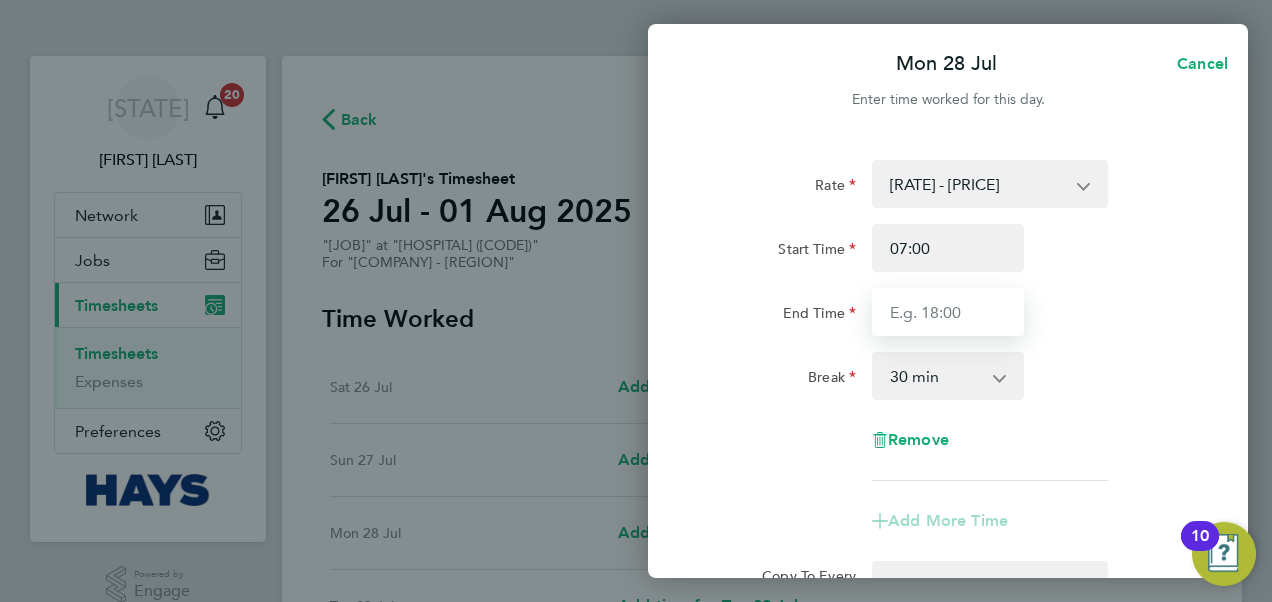 type on "17:00" 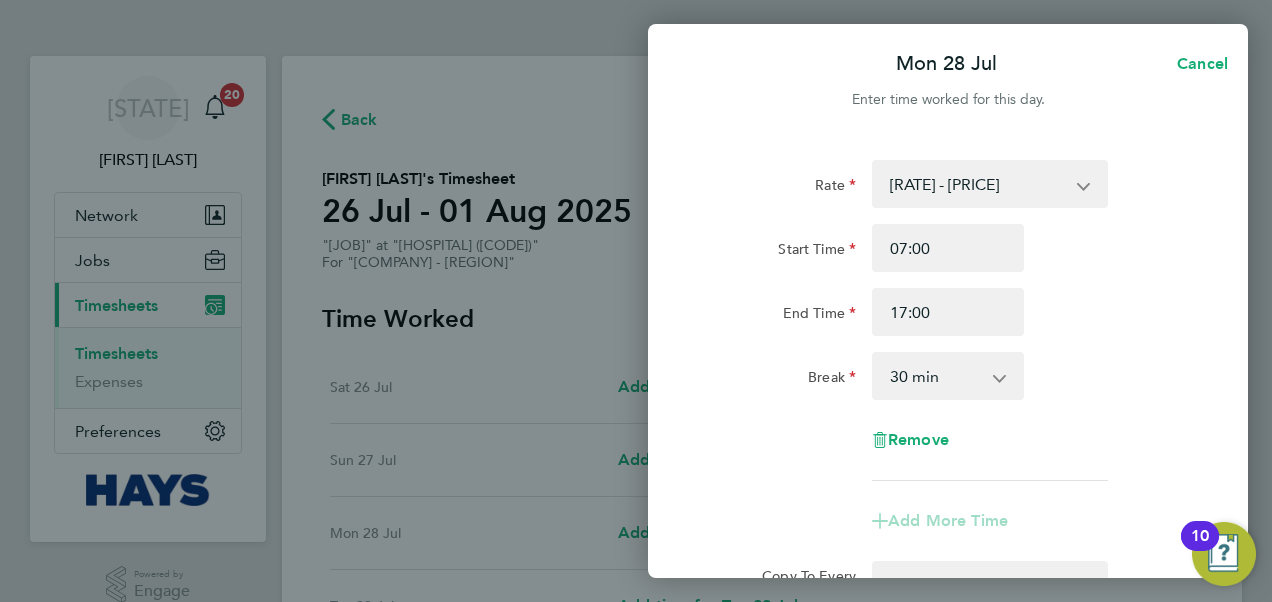 click on "0 min   15 min   30 min   45 min   60 min   75 min   90 min" at bounding box center [936, 376] 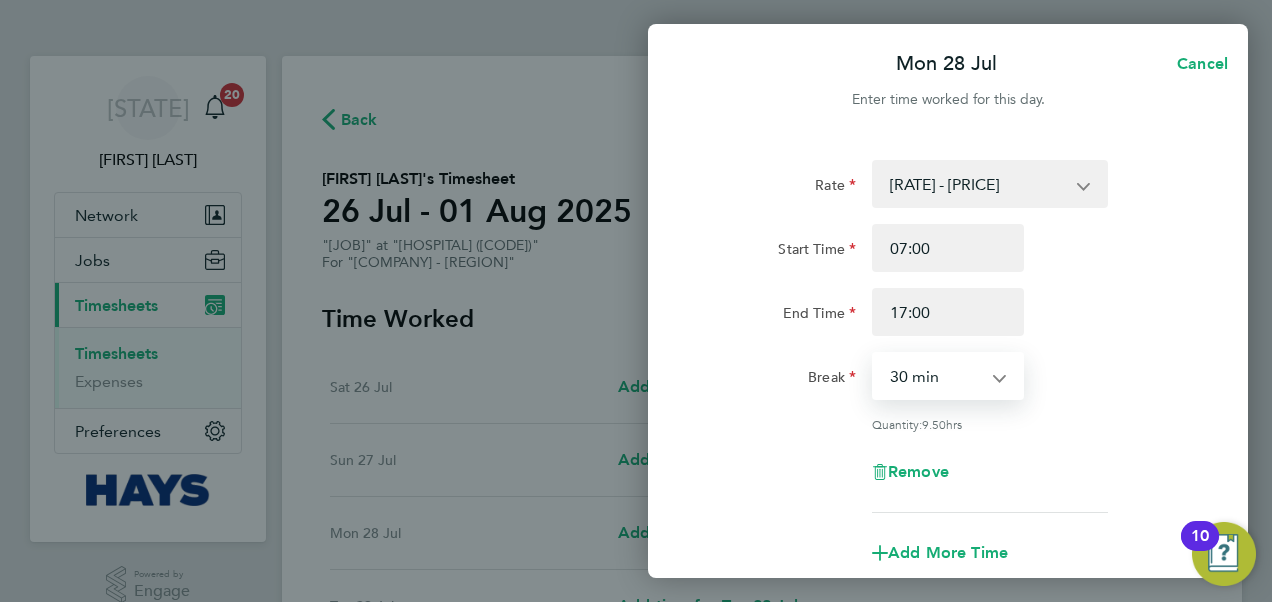 click on "Rate  WEEKDAY - 19.96   OVERTIME - 28.64
Start Time 07:00 End Time 17:00 Break  0 min   15 min   30 min   45 min   60 min   75 min   90 min
Quantity:  9.50  hrs
Remove" 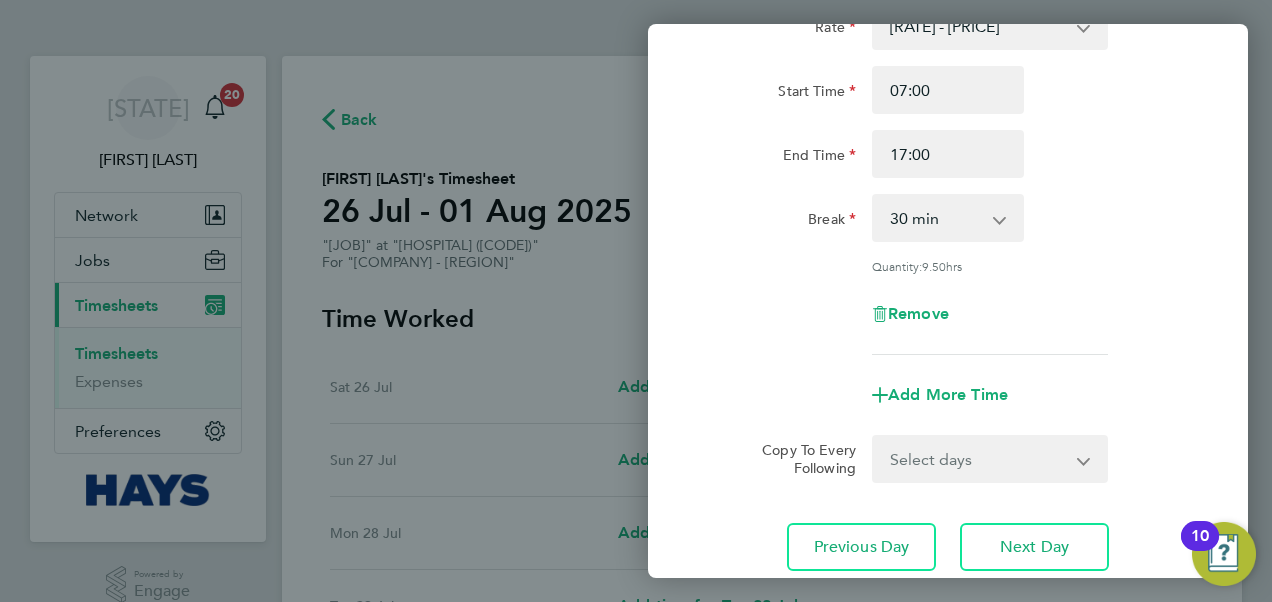 scroll, scrollTop: 301, scrollLeft: 0, axis: vertical 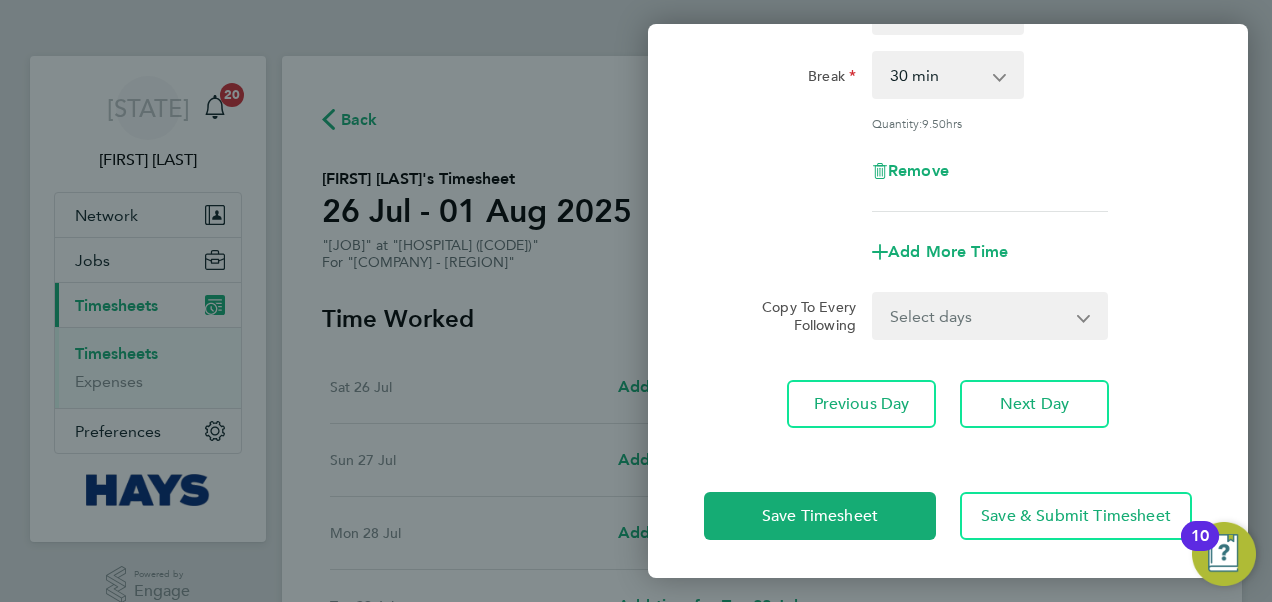 click on "Select days   Day   Tuesday   Wednesday   Thursday   Friday" 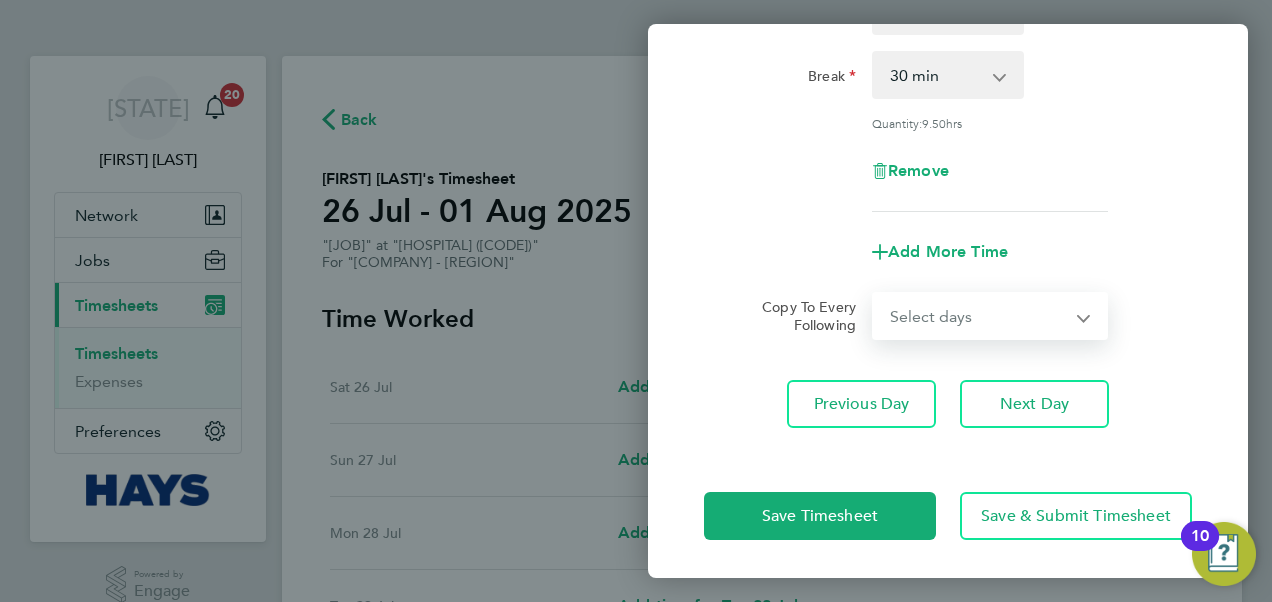click on "Select days   Day   Tuesday   Wednesday   Thursday   Friday" at bounding box center [979, 316] 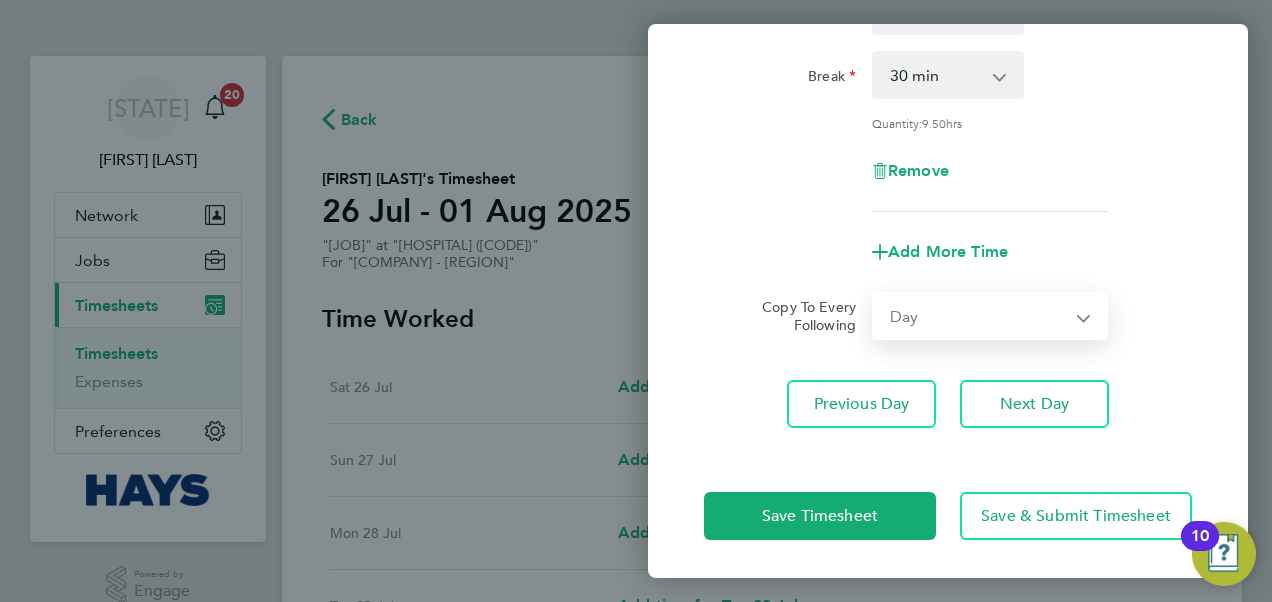 click on "Select days   Day   Tuesday   Wednesday   Thursday   Friday" at bounding box center [979, 316] 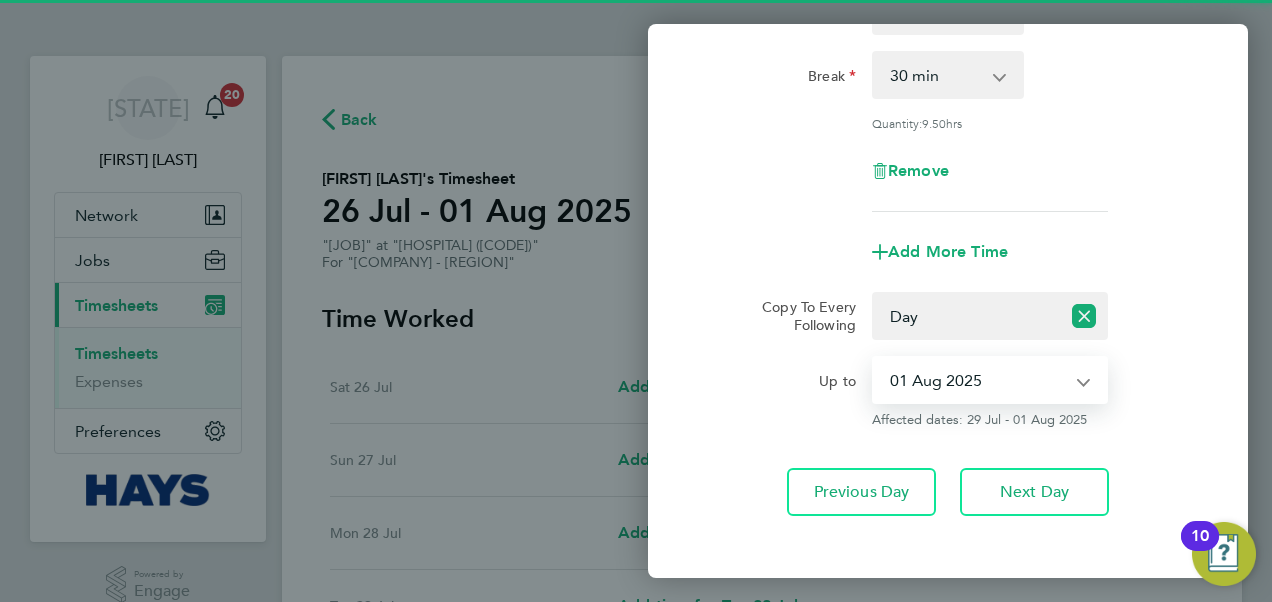 click on "[DATE] [MONTH] [YEAR]   [DATE] [MONTH] [YEAR]   [DATE] [MONTH] [YEAR]   [DATE] [MONTH] [YEAR]" at bounding box center [978, 380] 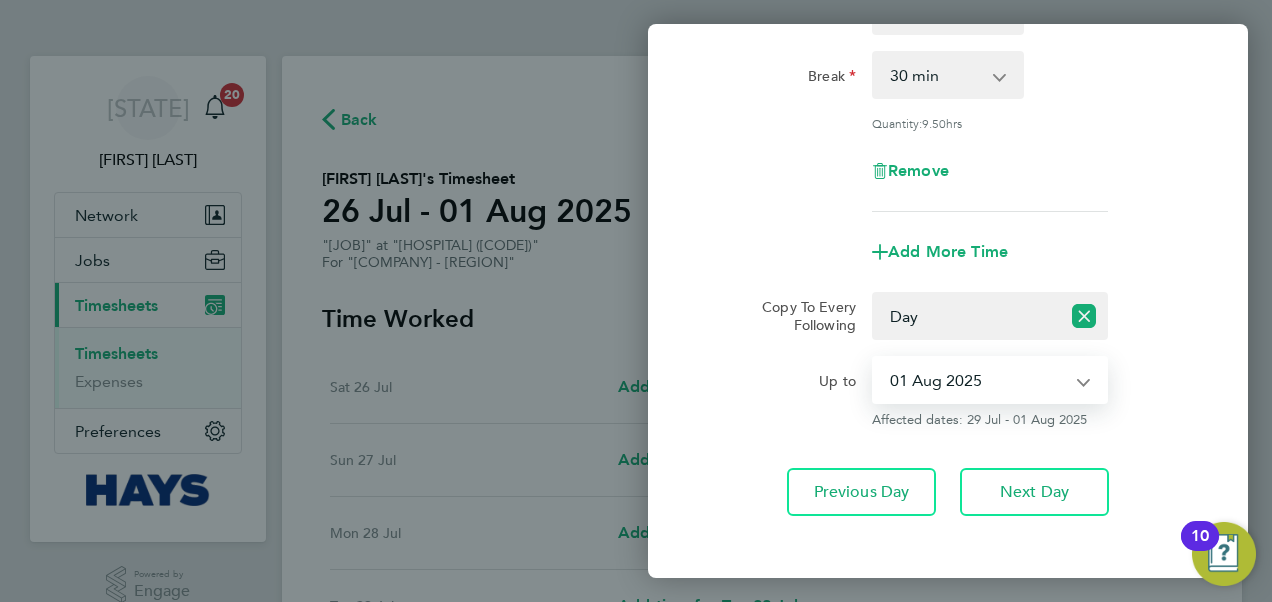 select on "[YEAR]-[MONTH]-[DATE]" 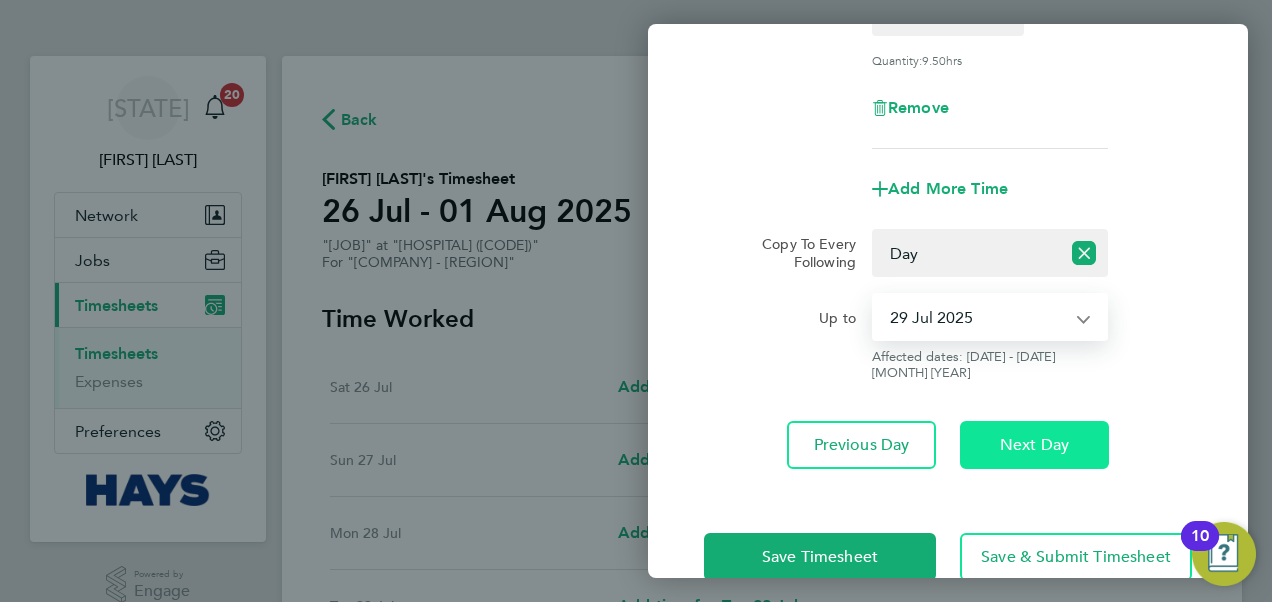 scroll, scrollTop: 389, scrollLeft: 0, axis: vertical 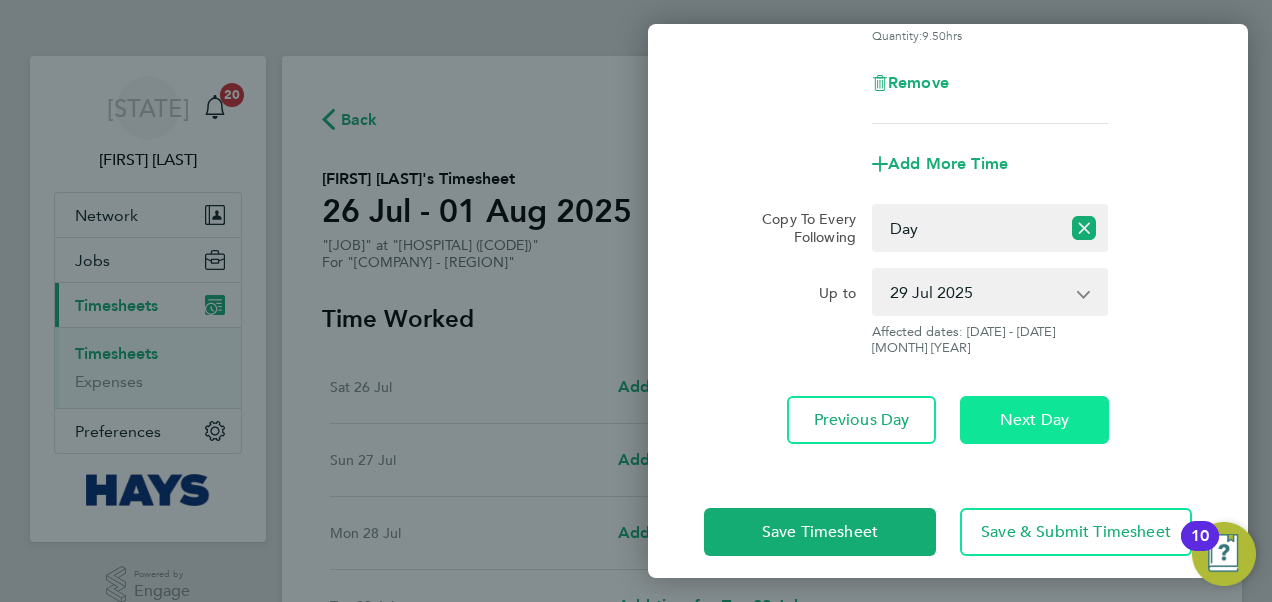 click on "Next Day" 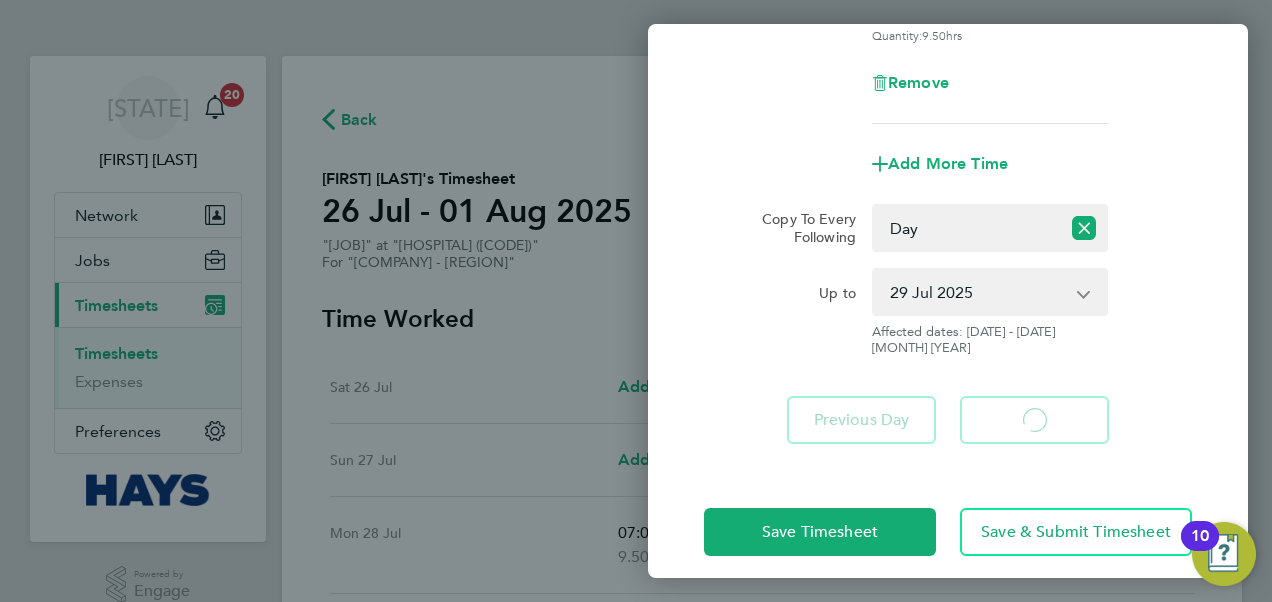 select on "30" 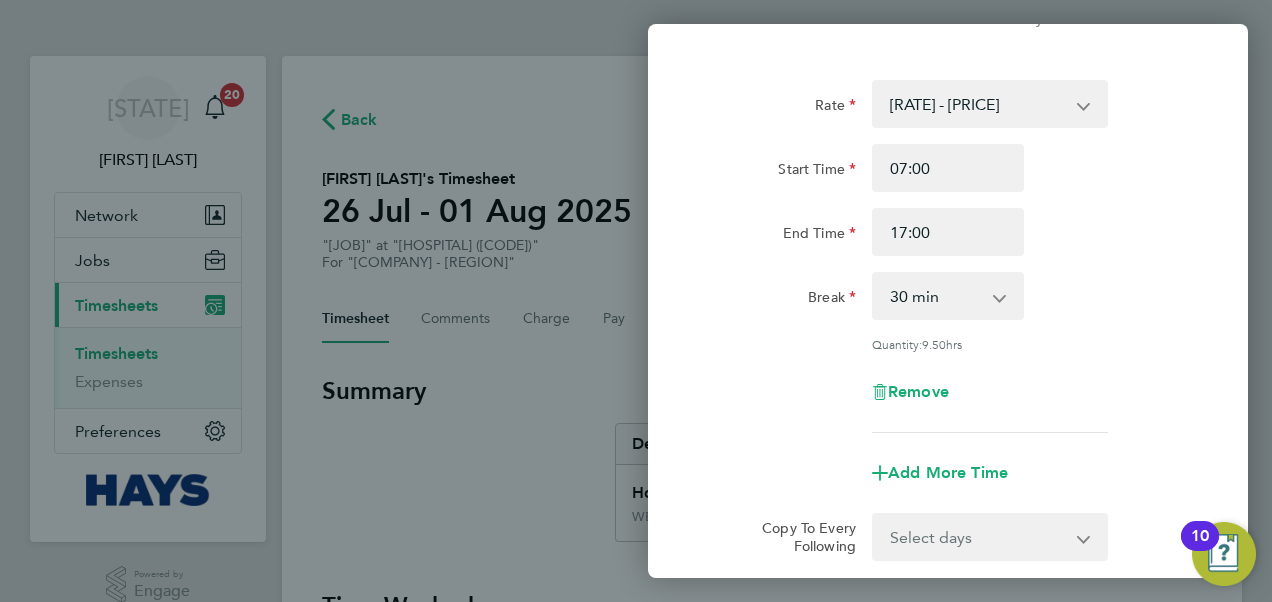 scroll, scrollTop: 301, scrollLeft: 0, axis: vertical 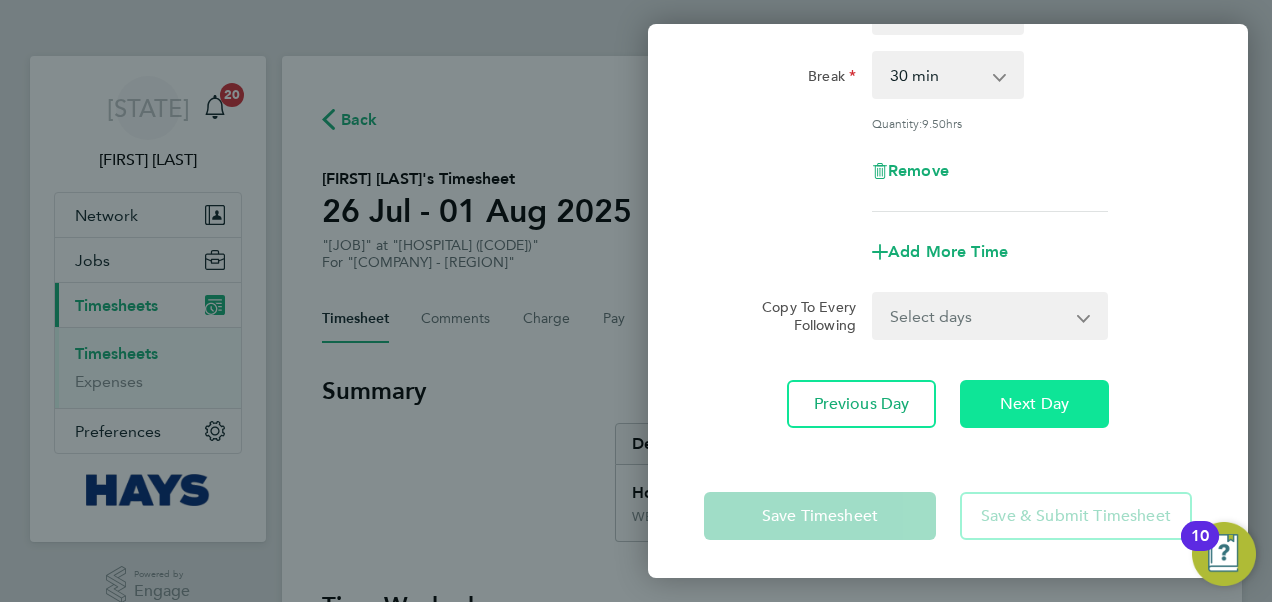 click on "Next Day" 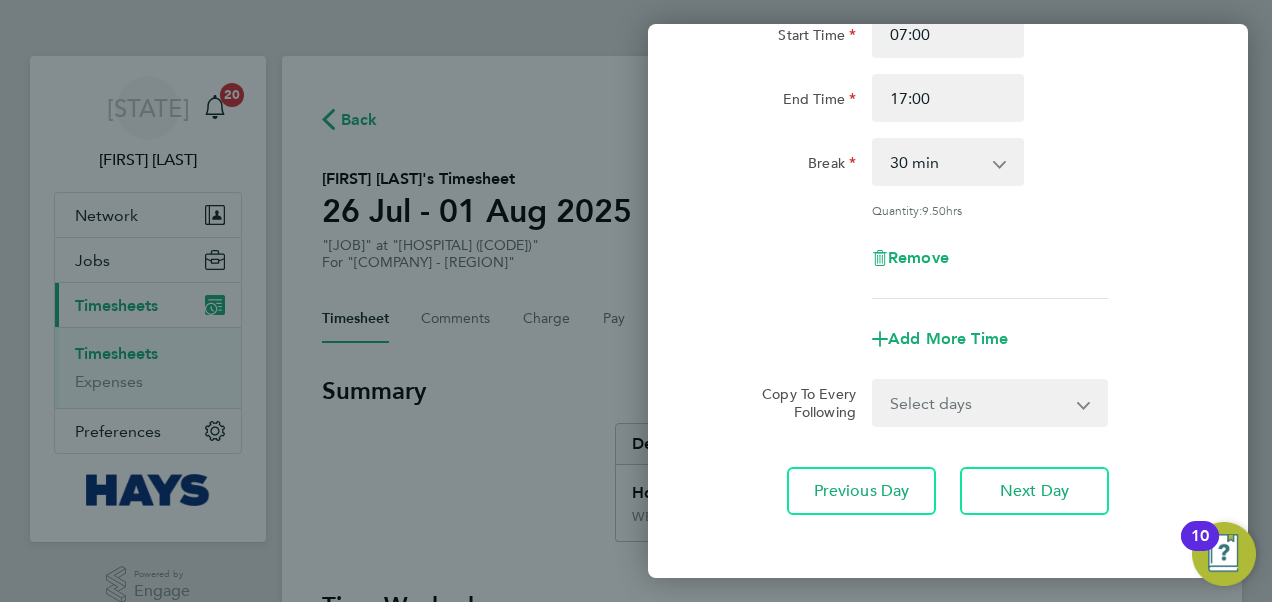scroll, scrollTop: 301, scrollLeft: 0, axis: vertical 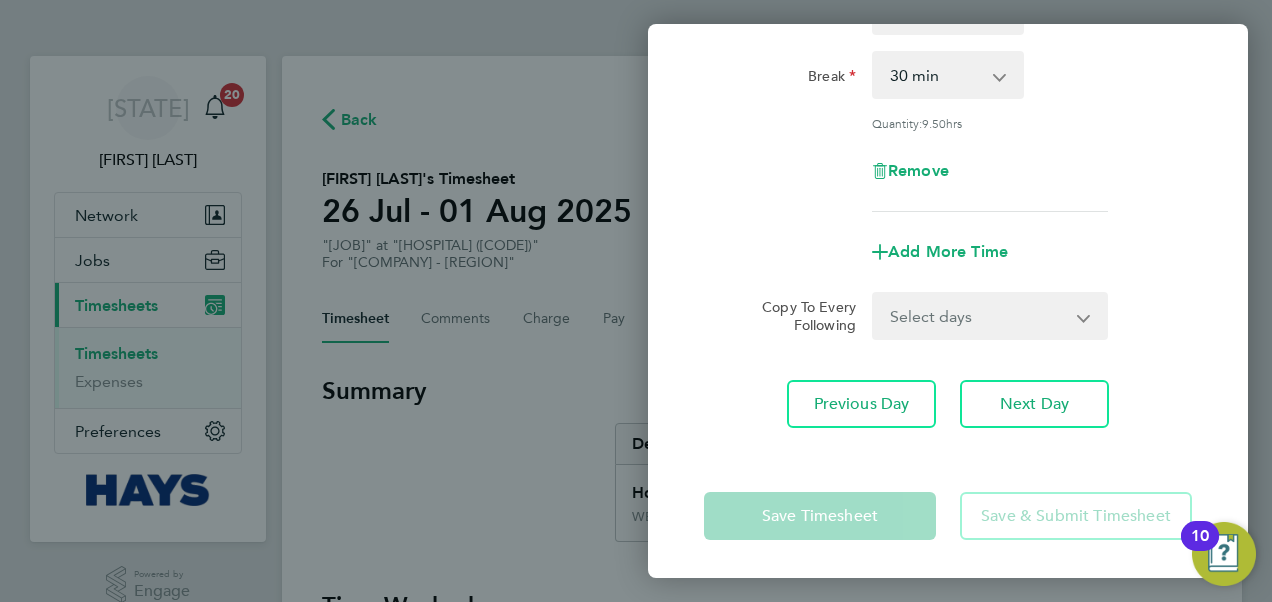 click on "Rate  WEEKDAY - 19.96   OVERTIME - 28.64
Start Time 07:00 End Time 17:00 Break  0 min   15 min   30 min   45 min   60 min   75 min   90 min
Quantity:  9.50  hrs
Remove" 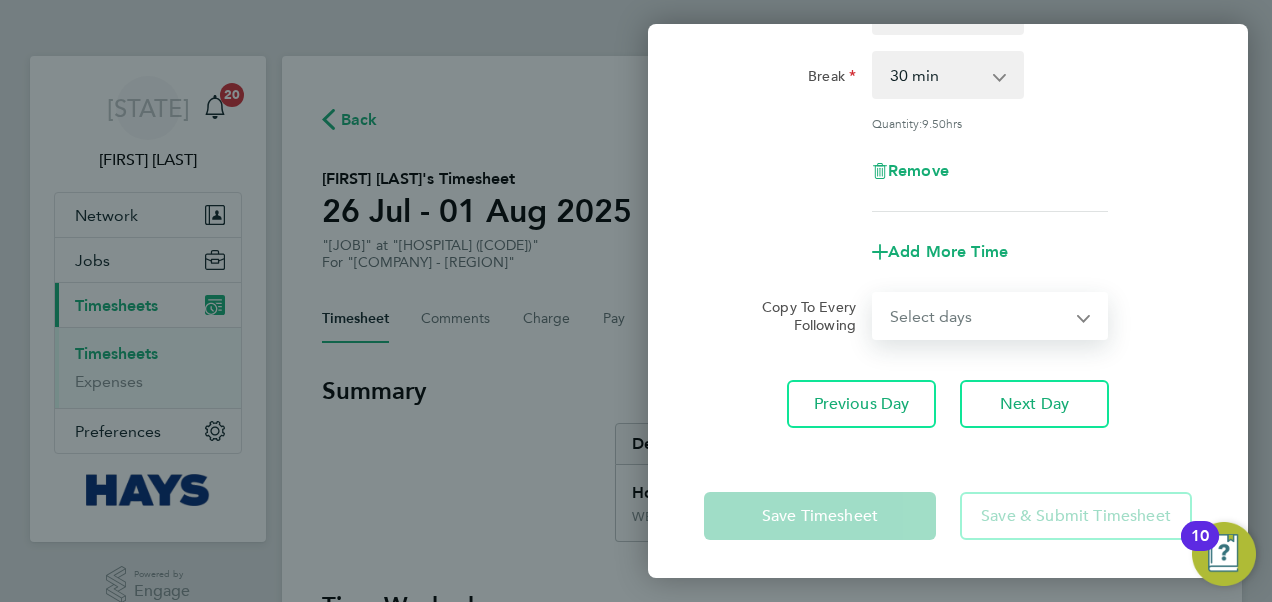 select on "FRI" 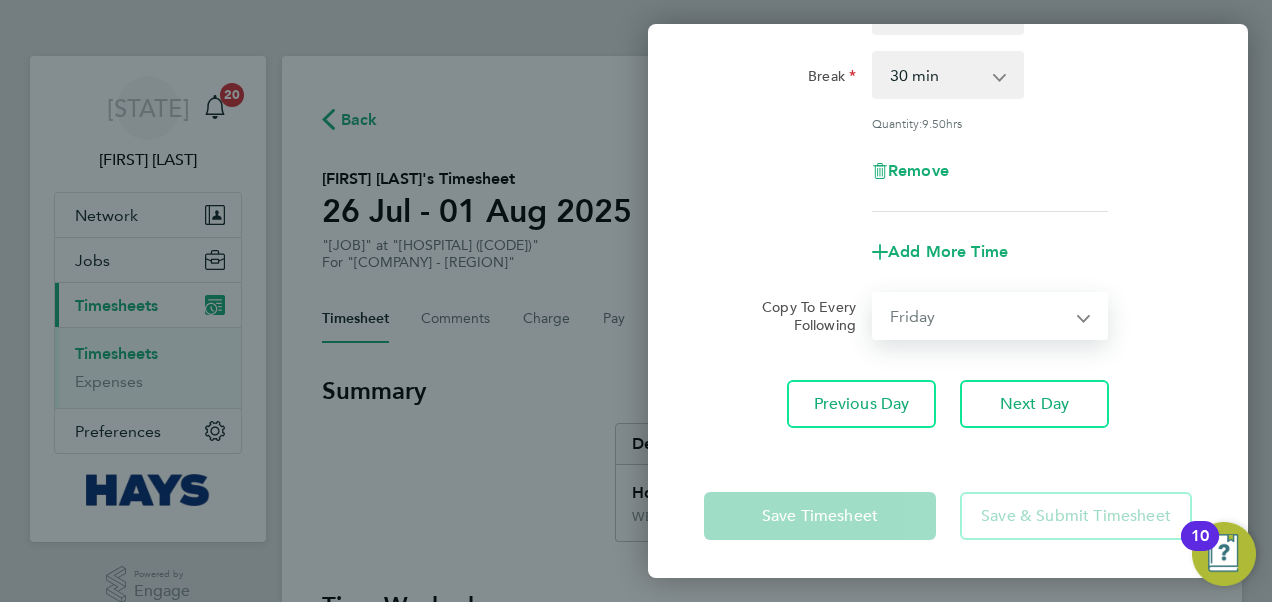 click on "Select days   Friday" at bounding box center [979, 316] 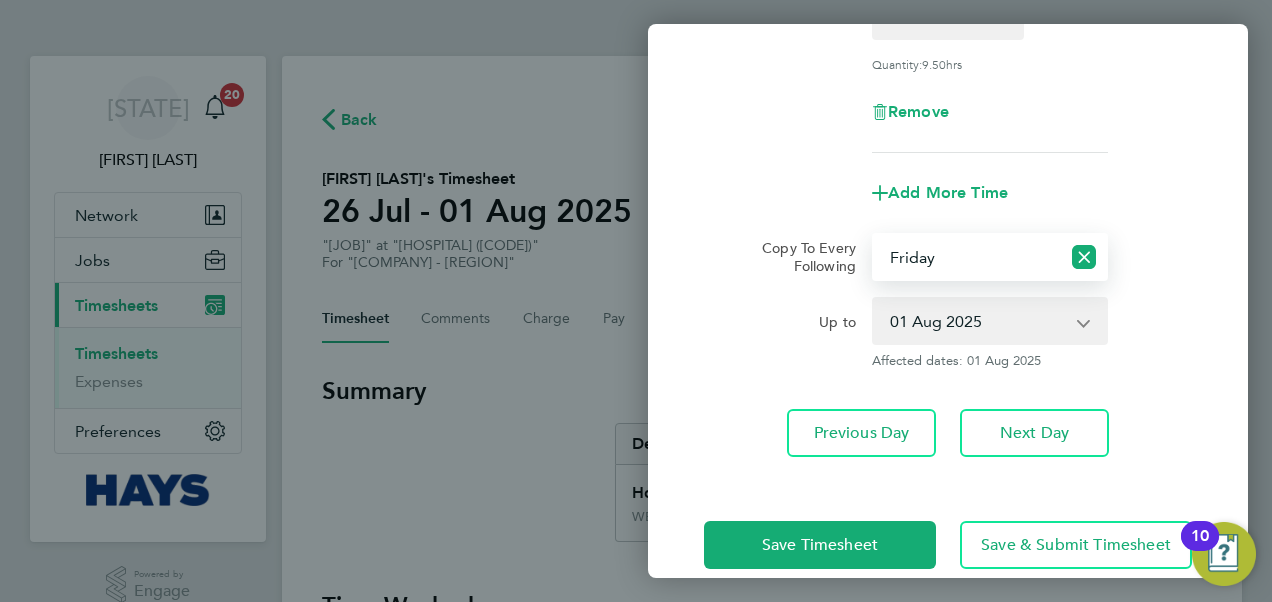 scroll, scrollTop: 389, scrollLeft: 0, axis: vertical 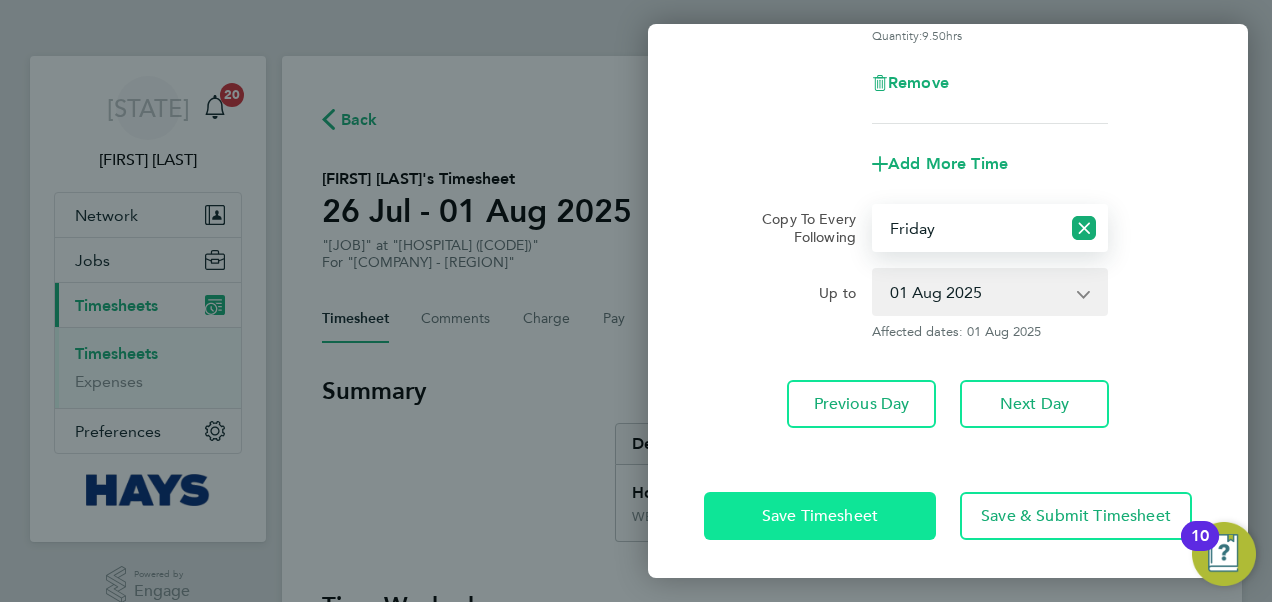 click on "Save Timesheet" 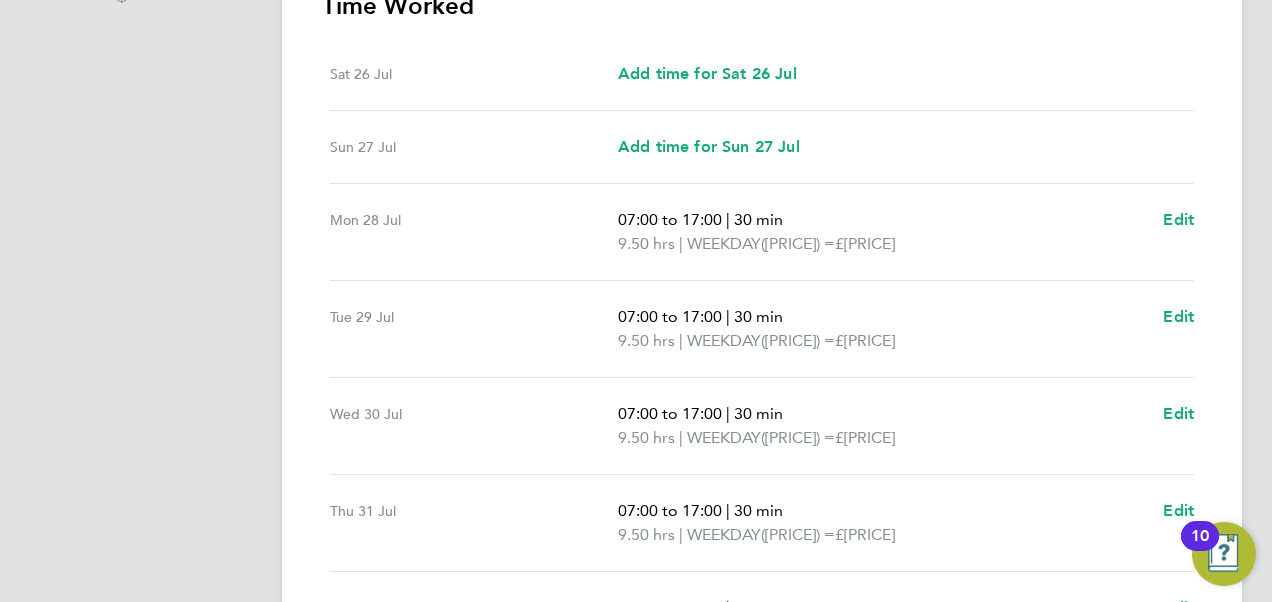 scroll, scrollTop: 839, scrollLeft: 0, axis: vertical 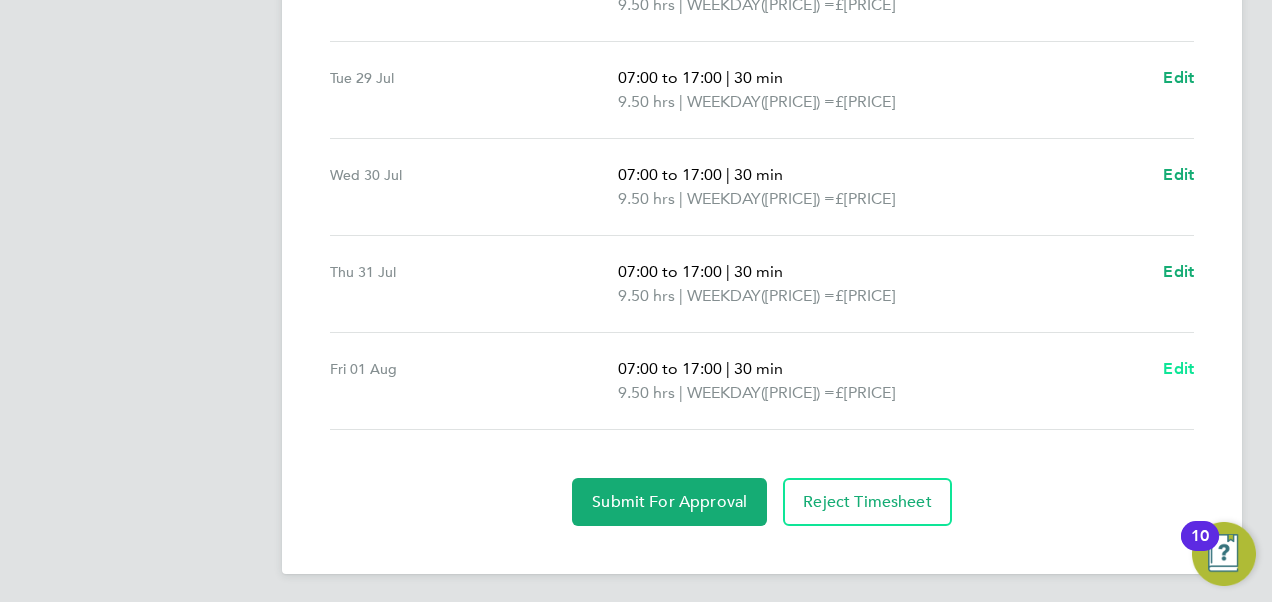 click on "Edit" at bounding box center [1178, 368] 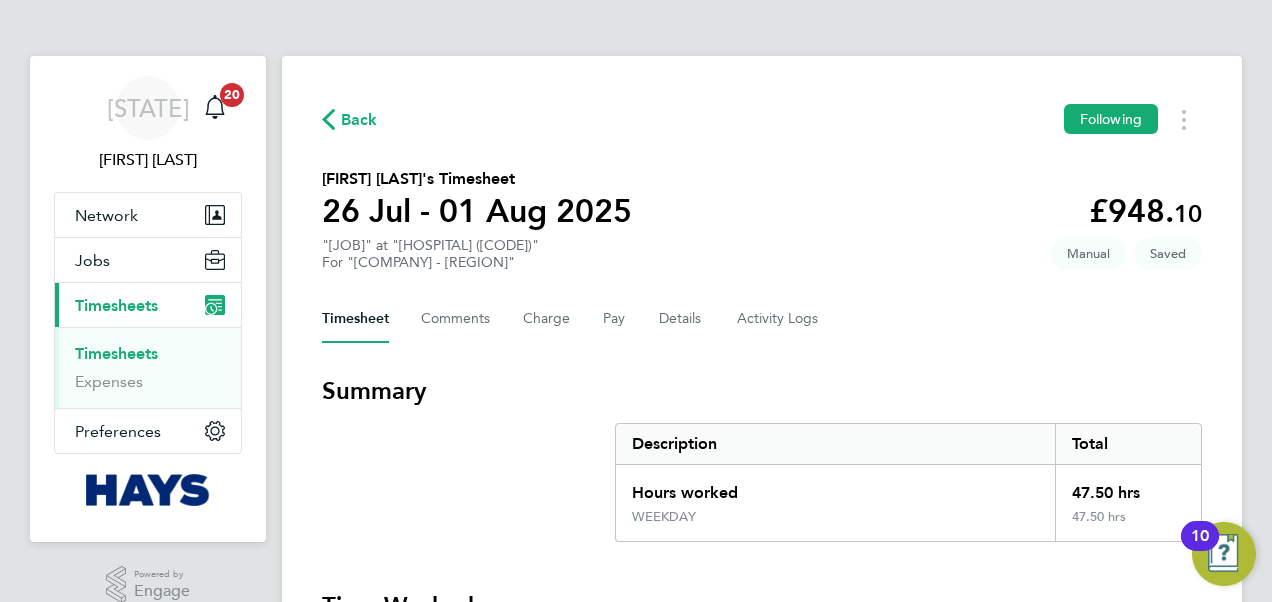 select on "30" 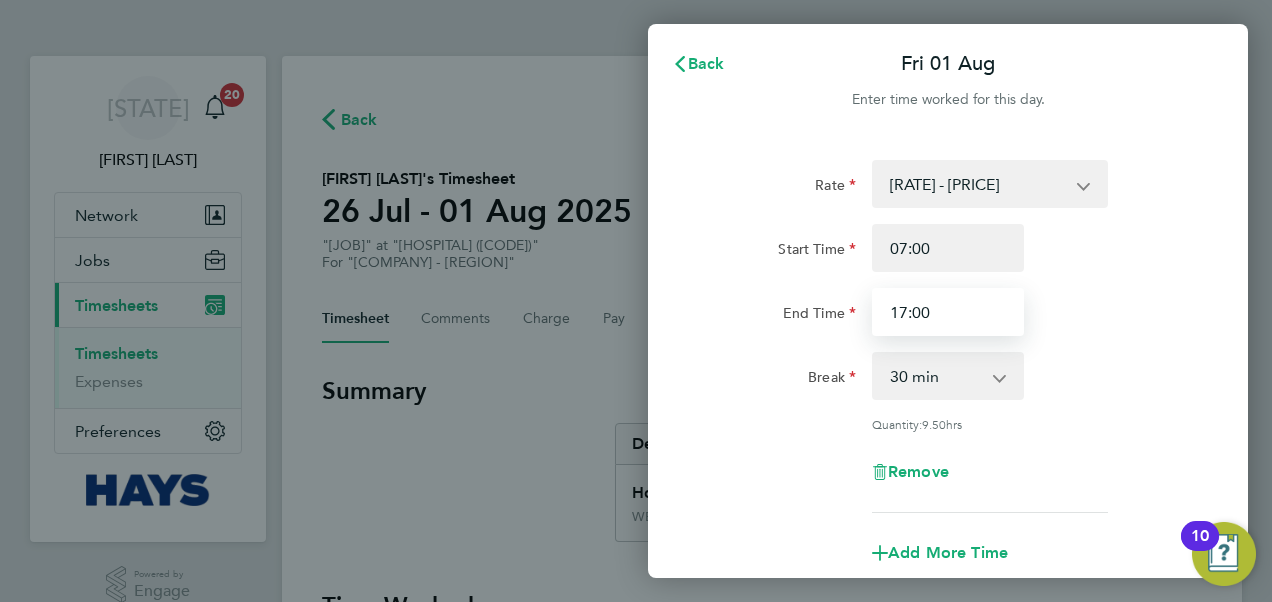 click on "17:00" at bounding box center (948, 312) 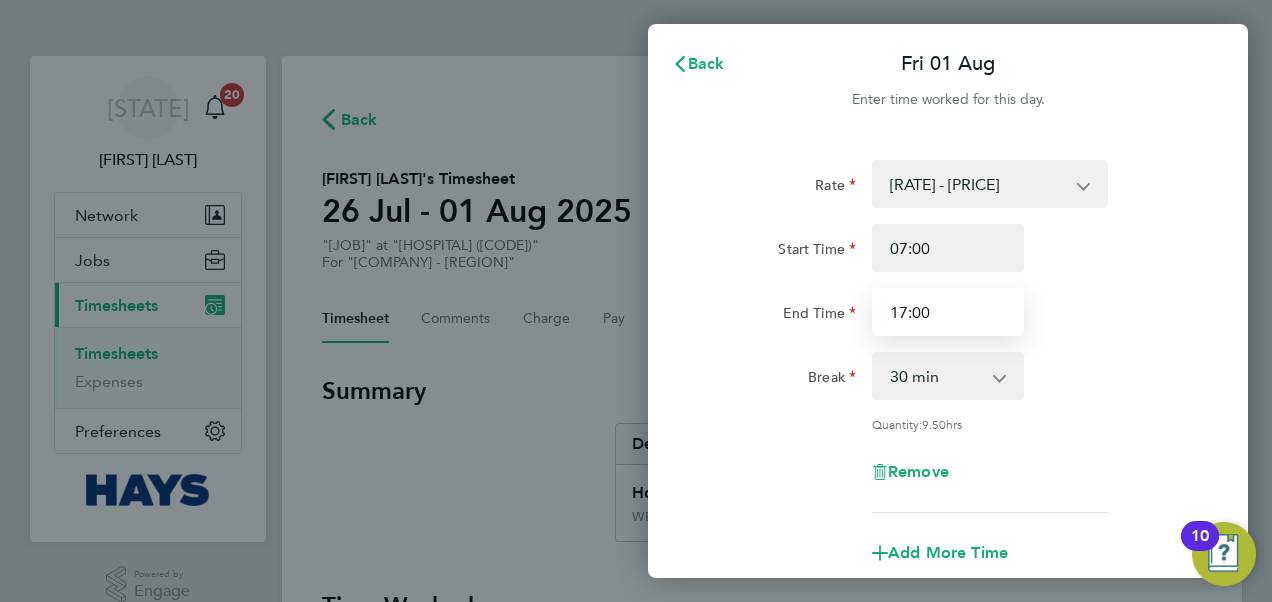 click on "17:00" at bounding box center [948, 312] 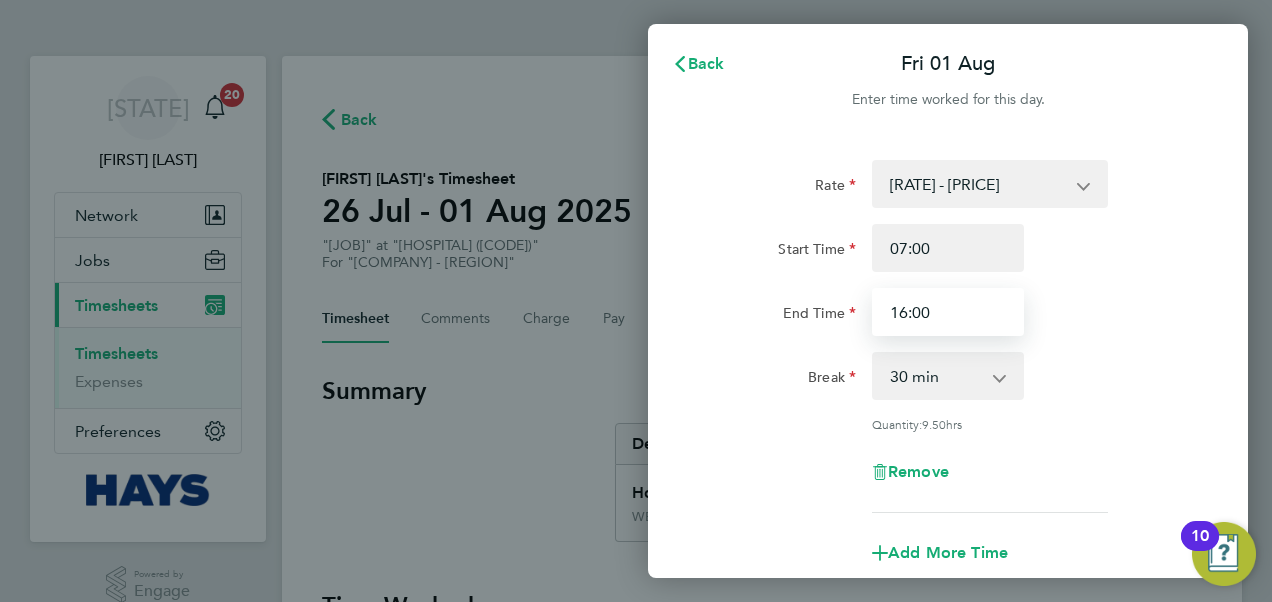 type on "16:00" 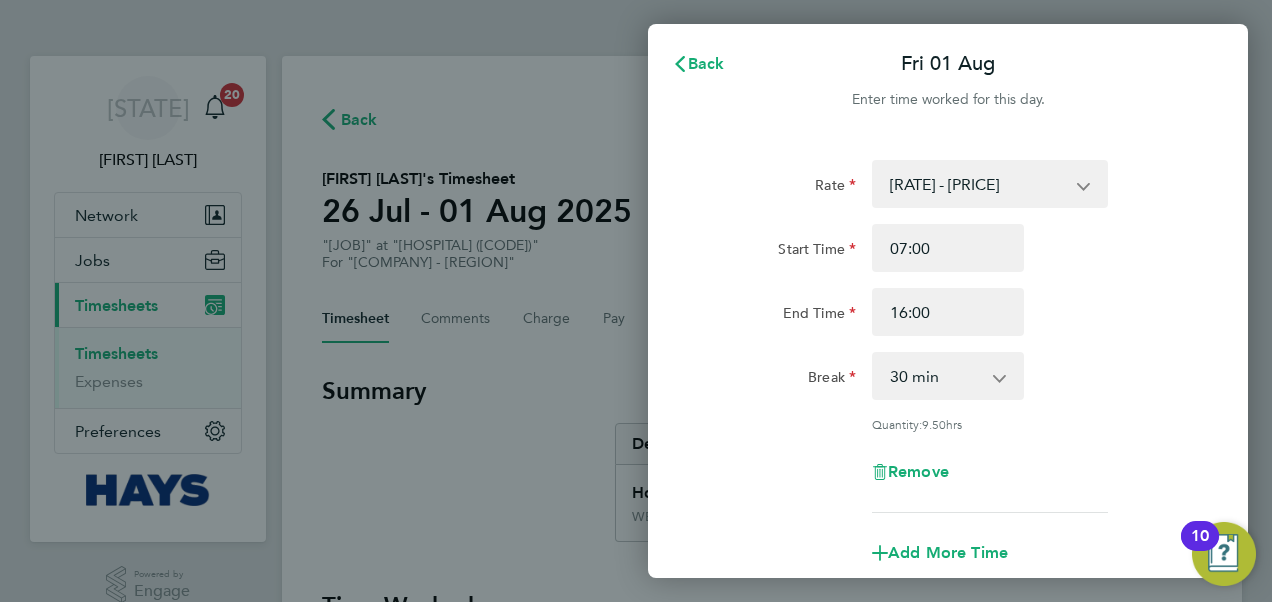 click on "End Time 16:00" 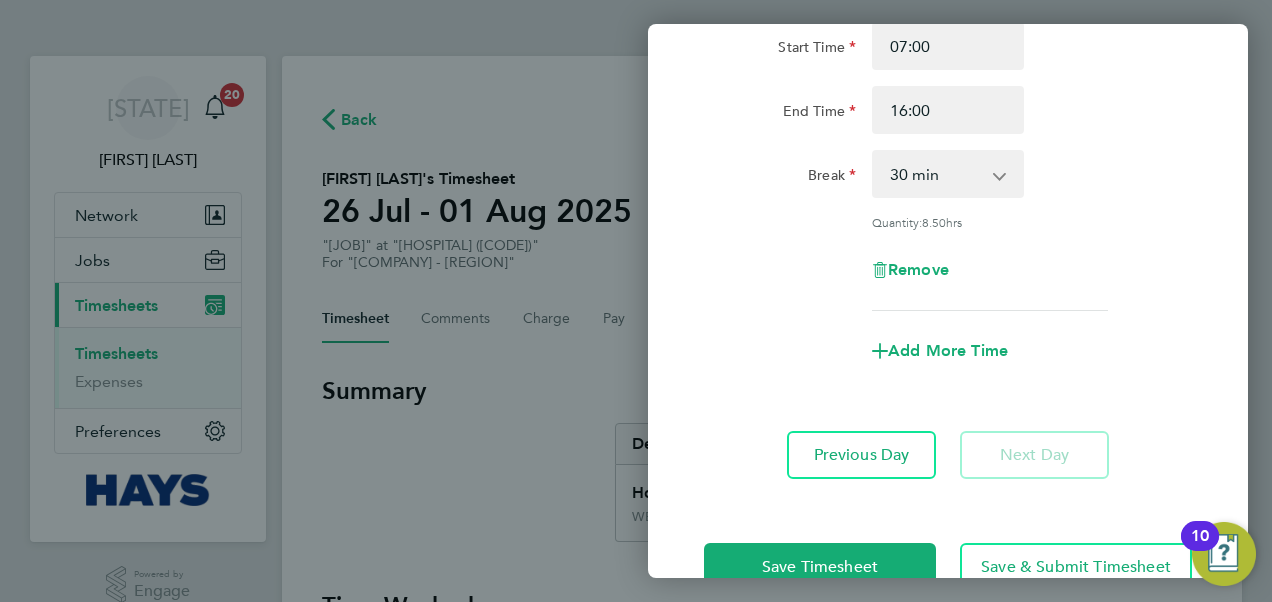 scroll, scrollTop: 253, scrollLeft: 0, axis: vertical 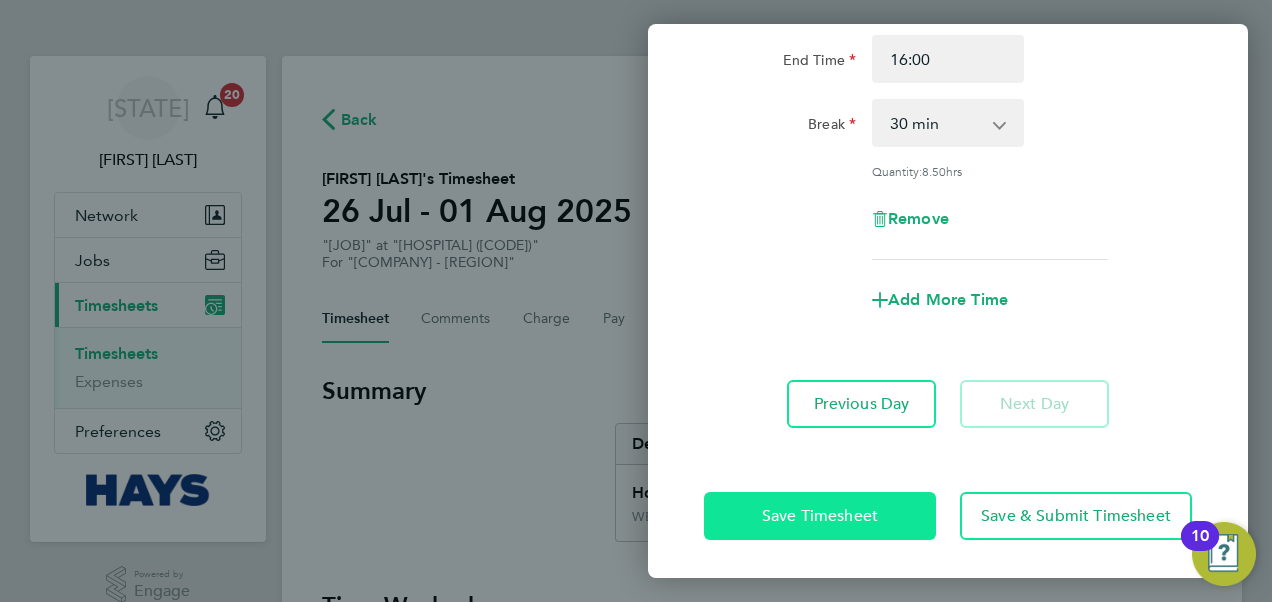 click on "Save Timesheet" 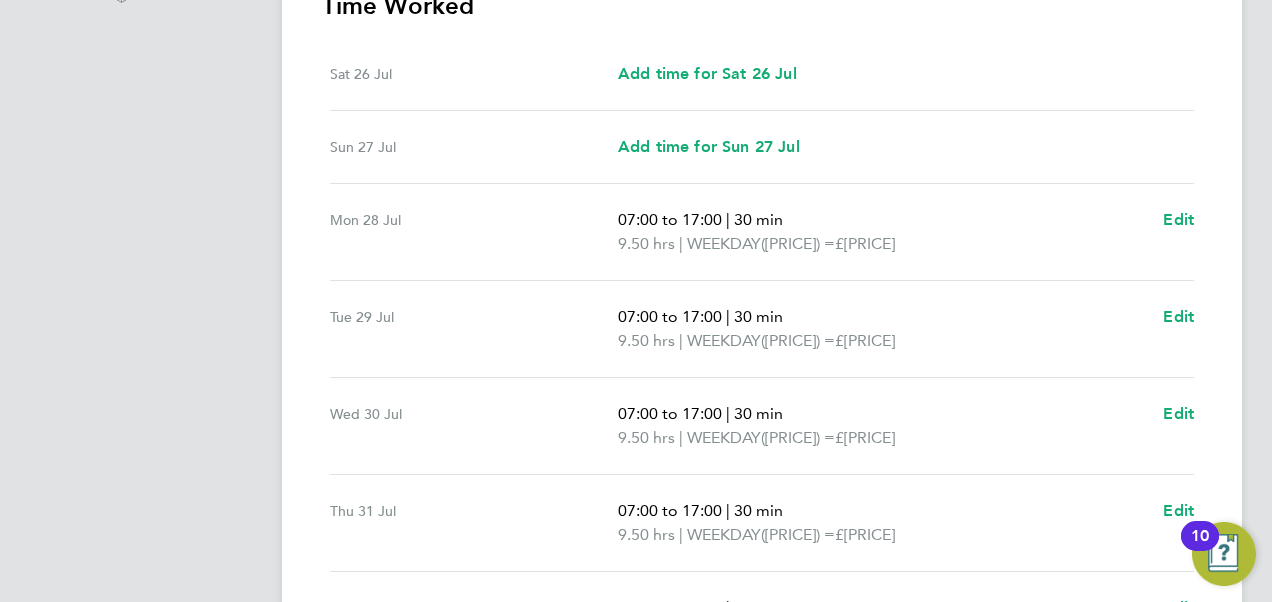 scroll, scrollTop: 839, scrollLeft: 0, axis: vertical 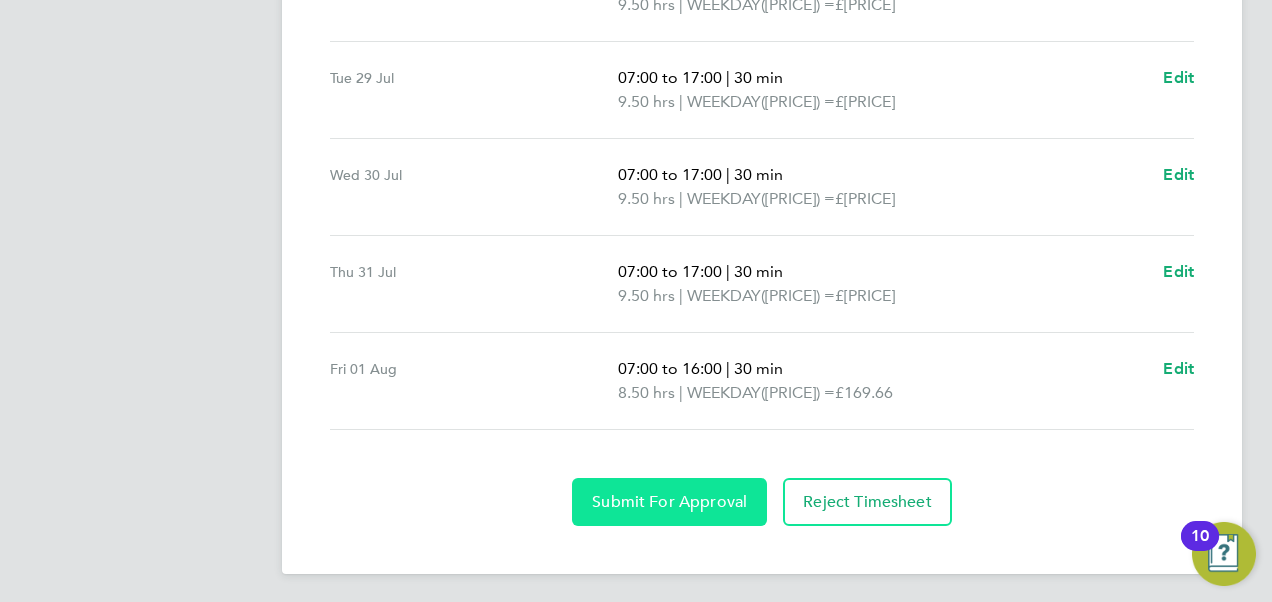 click on "Submit For Approval" 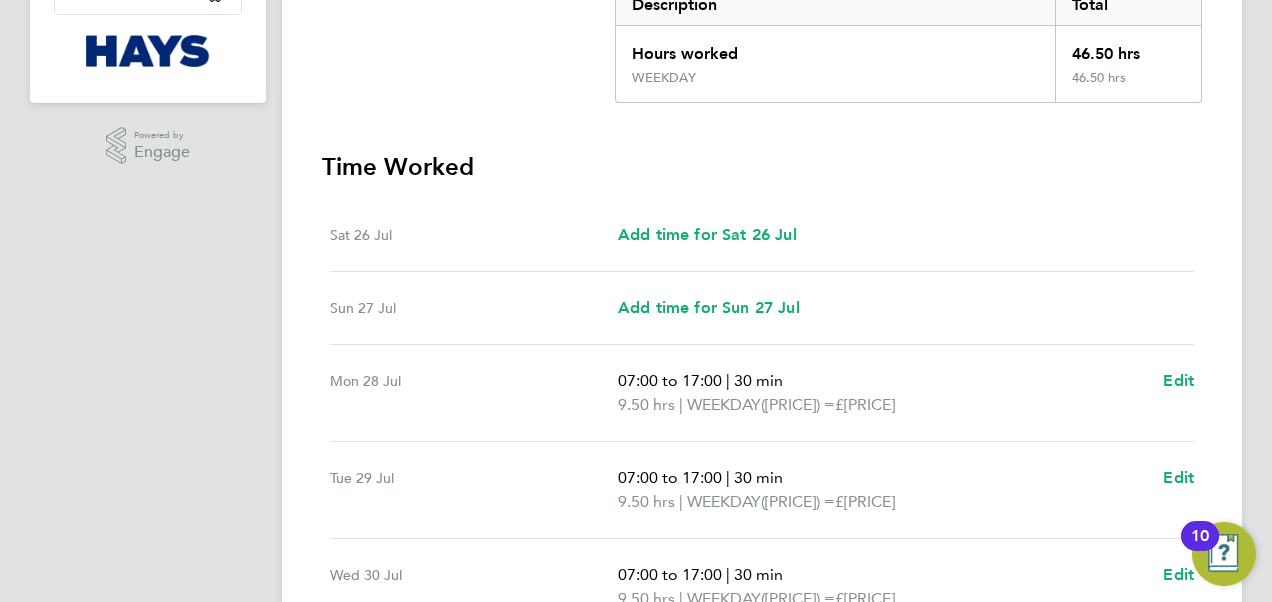 scroll, scrollTop: 50, scrollLeft: 0, axis: vertical 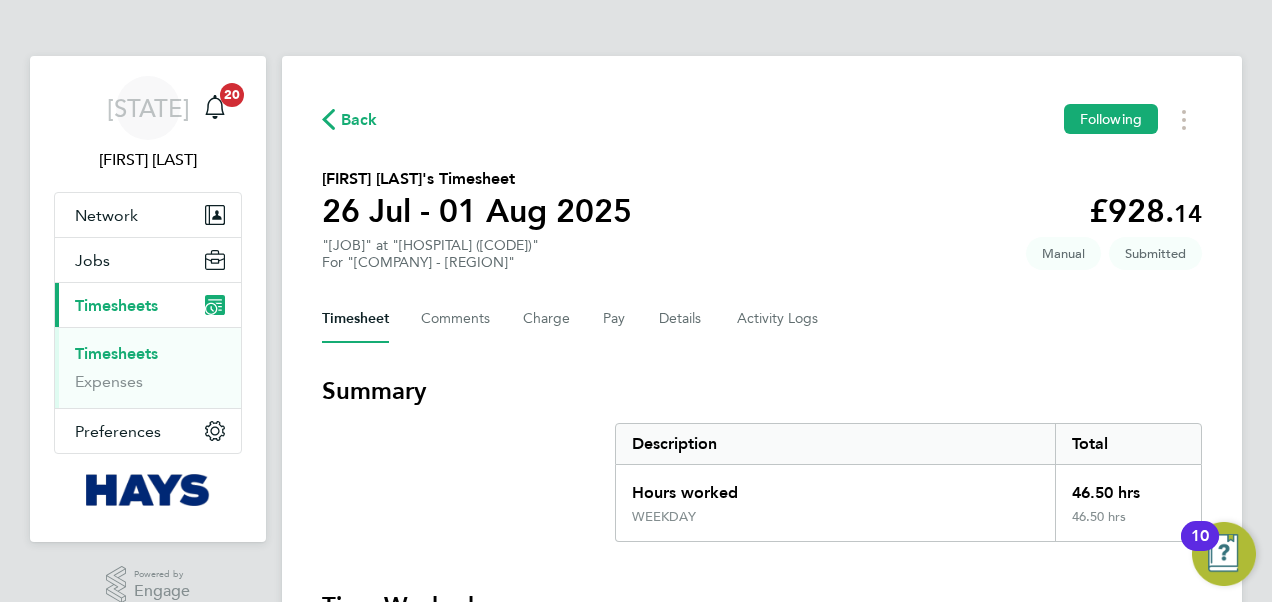 click on "Back" 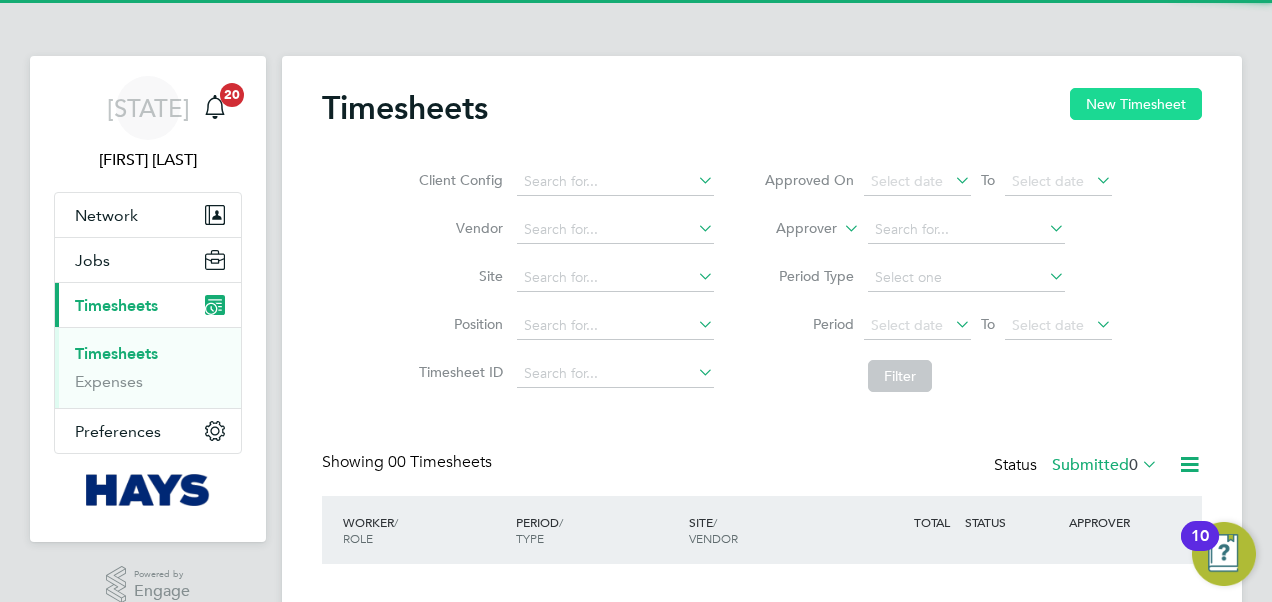 click on "New Timesheet" 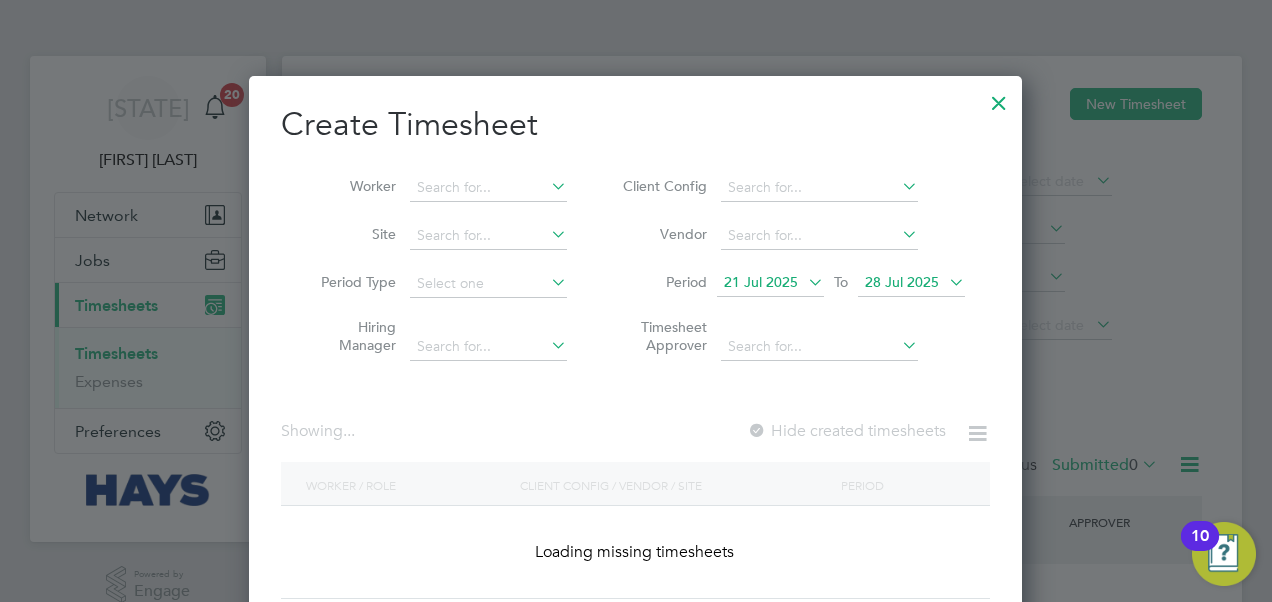scroll, scrollTop: 10, scrollLeft: 9, axis: both 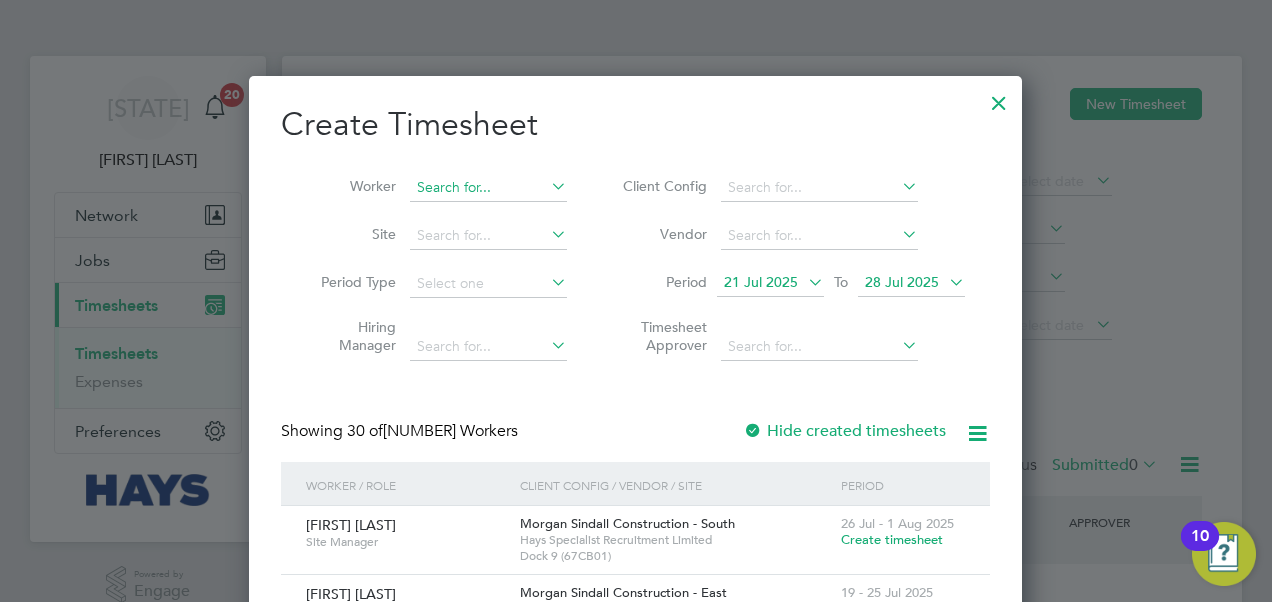 click at bounding box center (488, 188) 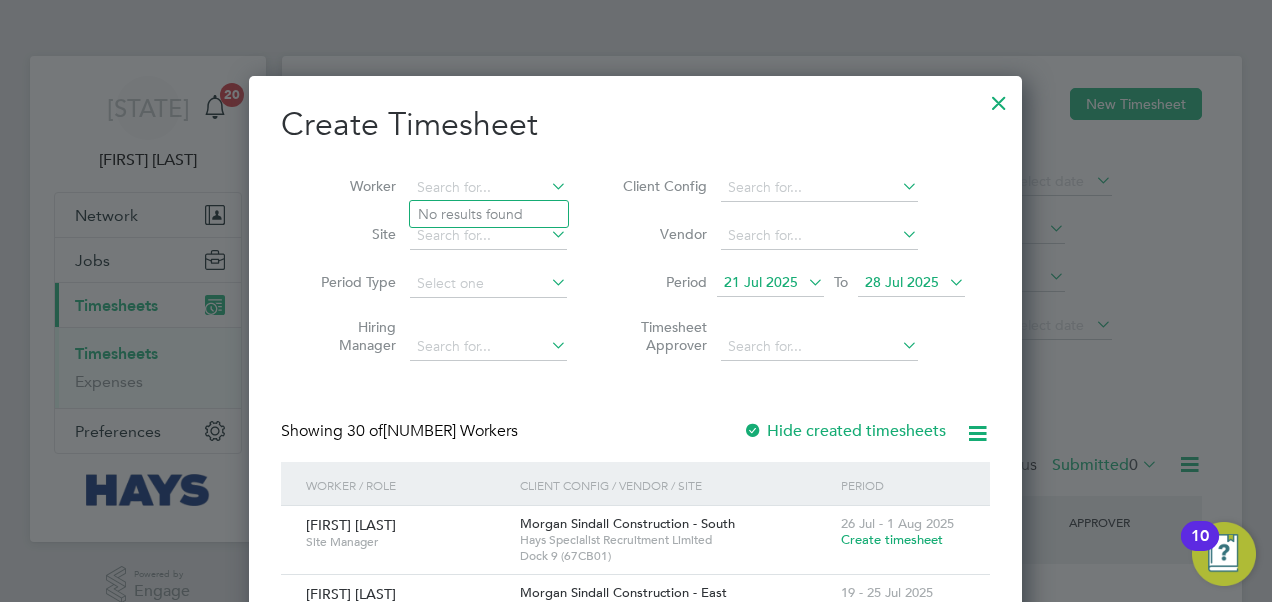 click on "28 Jul 2025" at bounding box center (902, 282) 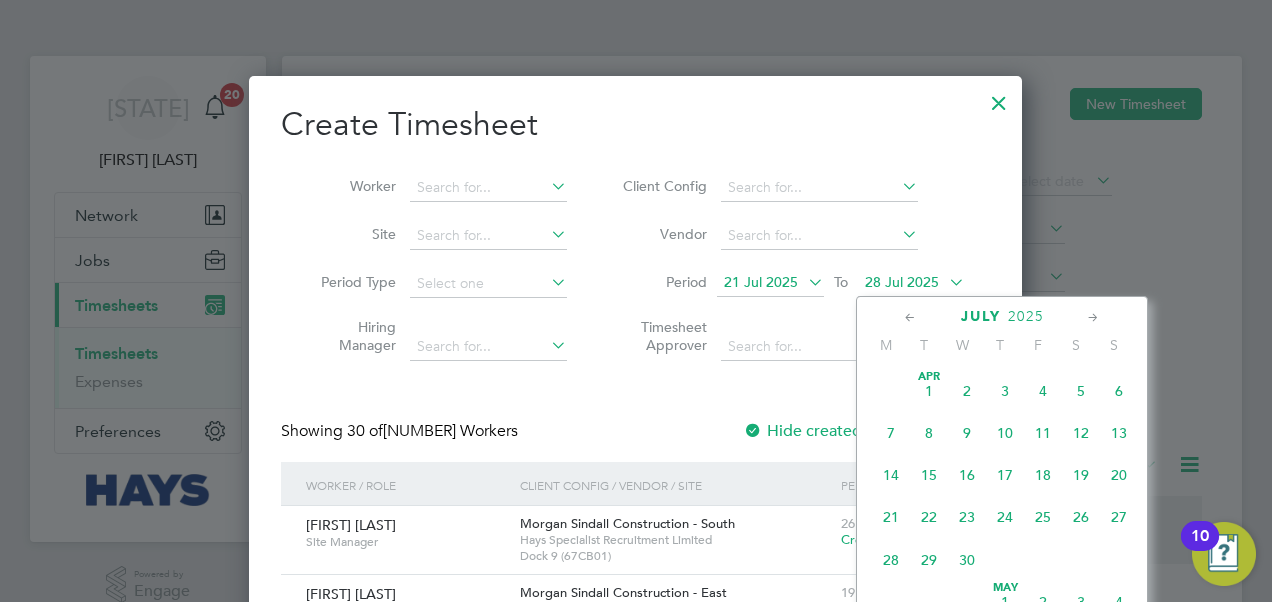 scroll, scrollTop: 772, scrollLeft: 0, axis: vertical 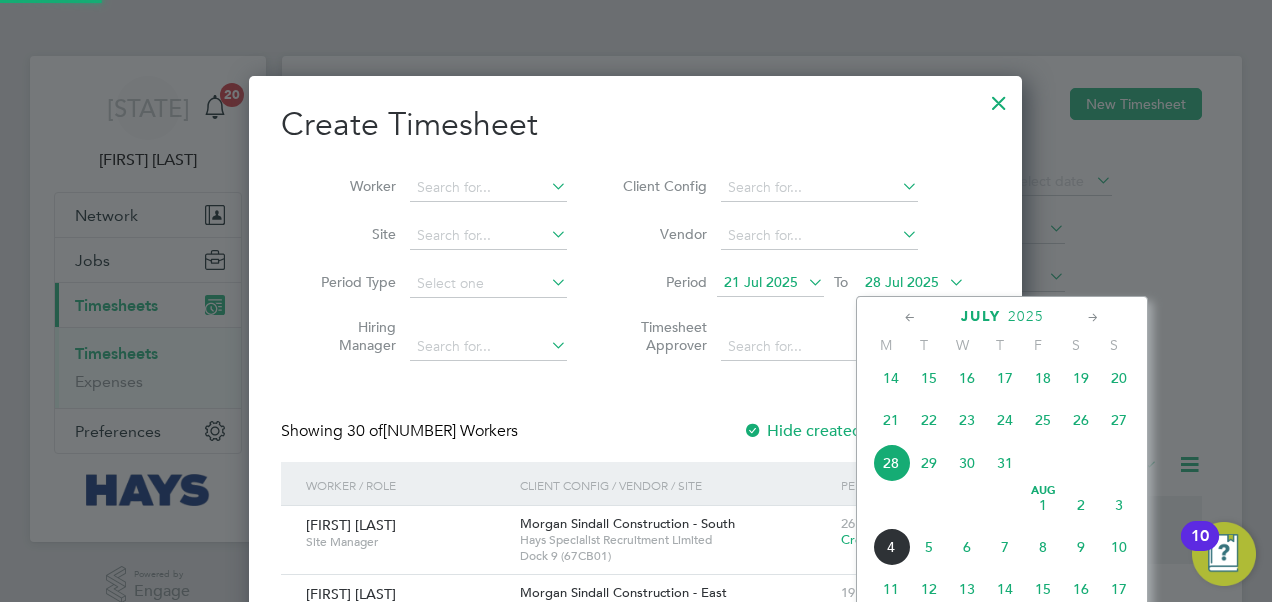 click on "Aug 1" 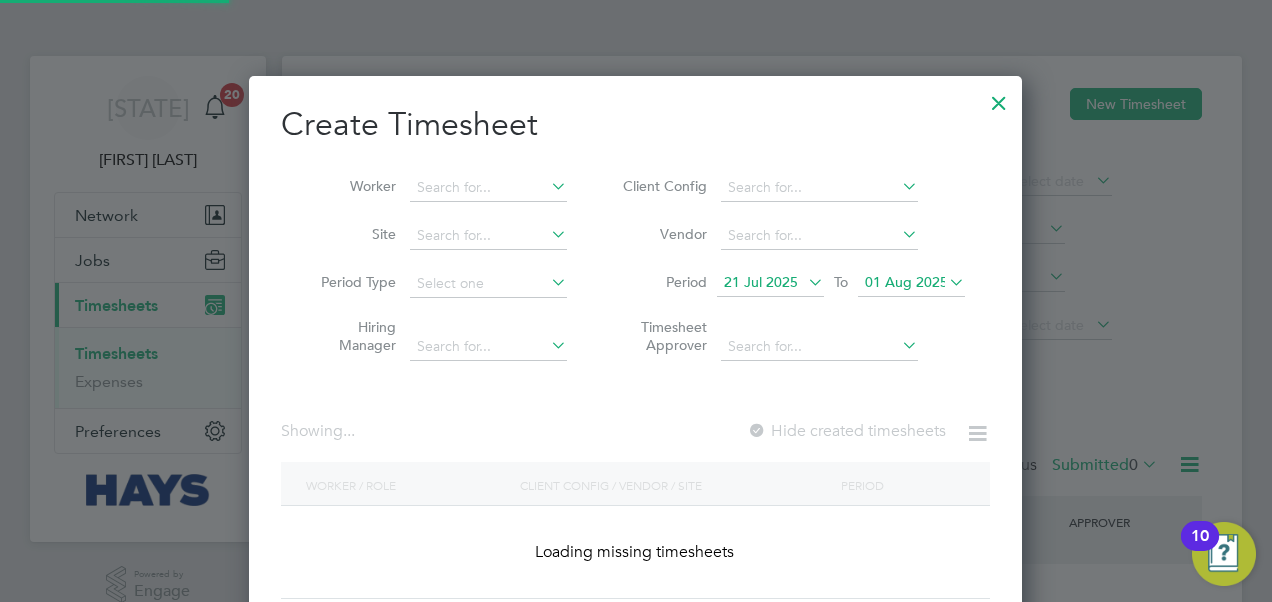 scroll, scrollTop: 10, scrollLeft: 9, axis: both 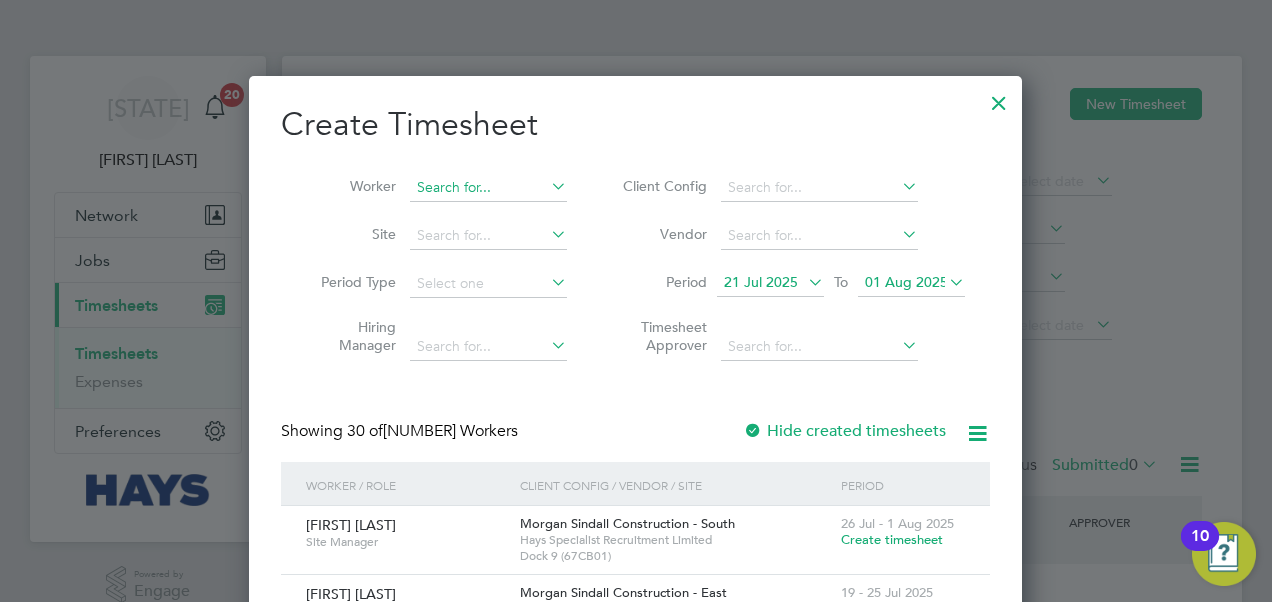 click at bounding box center [488, 188] 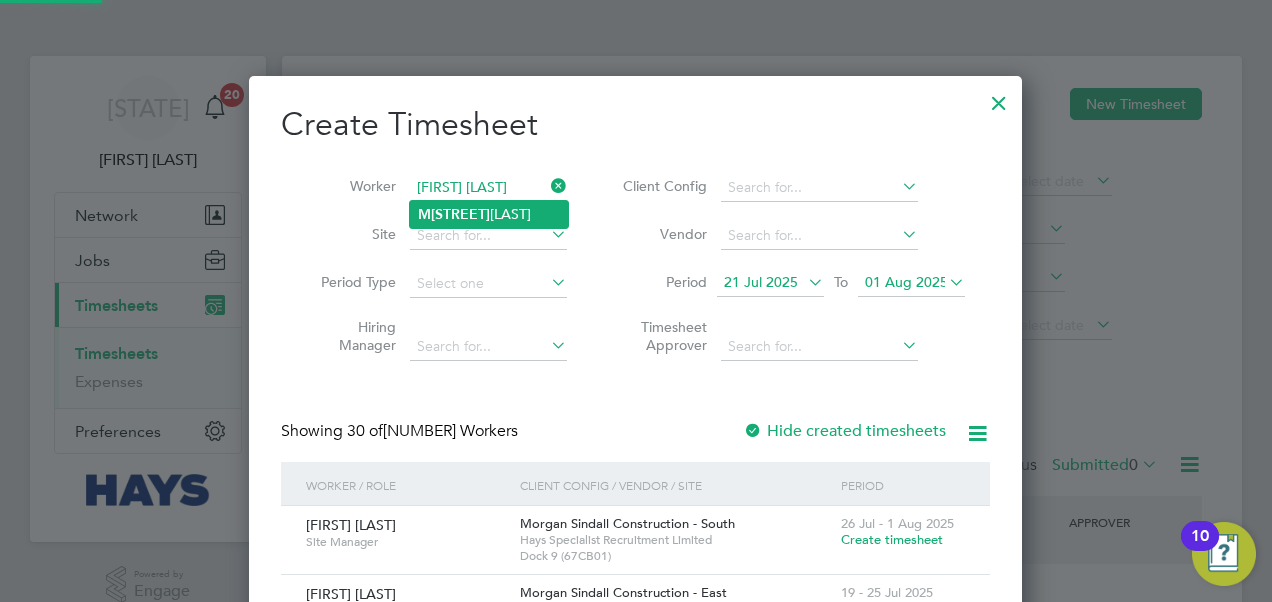 click on "[FIRST] [LAST] [LAST]" 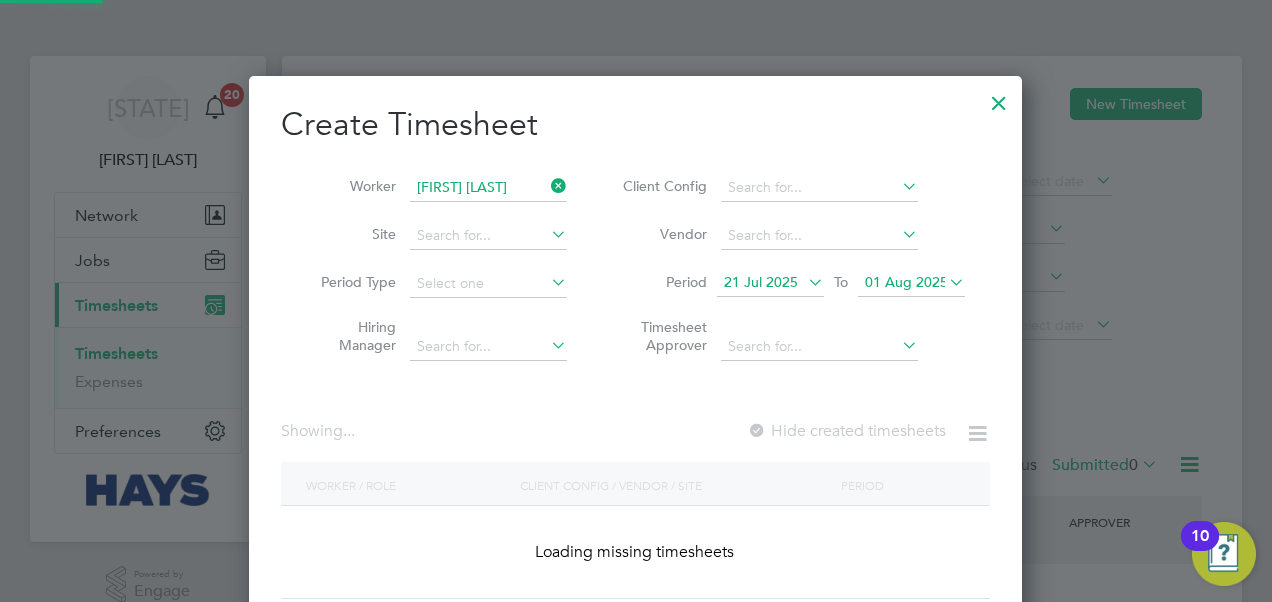 scroll, scrollTop: 10, scrollLeft: 9, axis: both 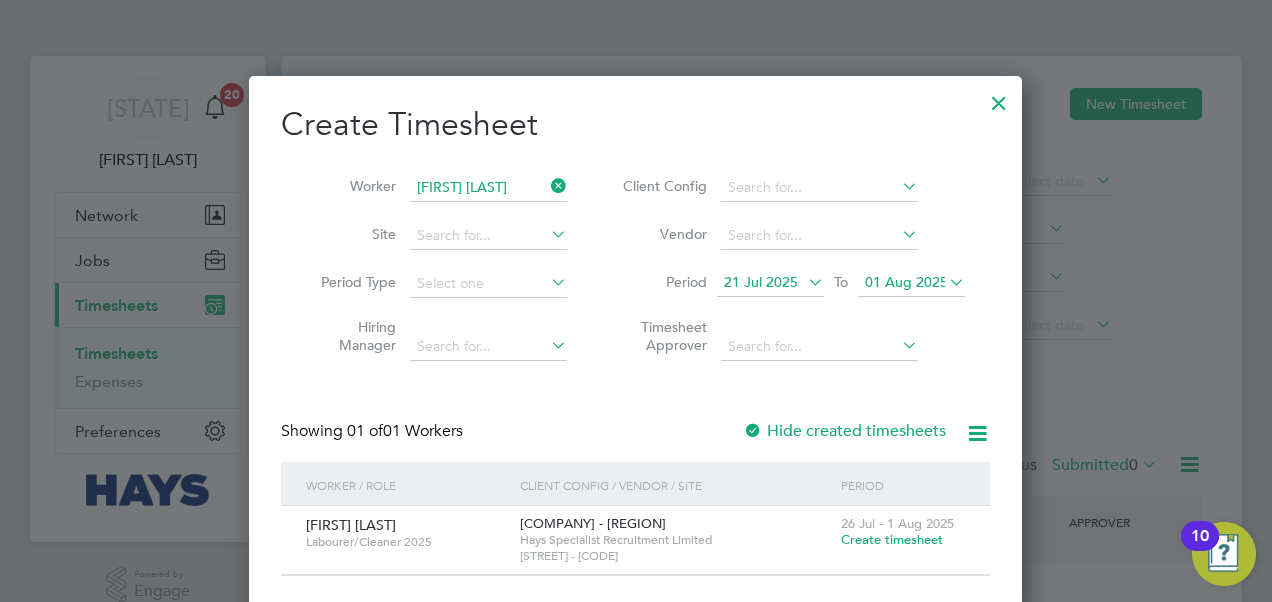 click on "[DATE] [MONTH] - [DATE] [MONTH] [YEAR]   Create timesheet" at bounding box center [903, 533] 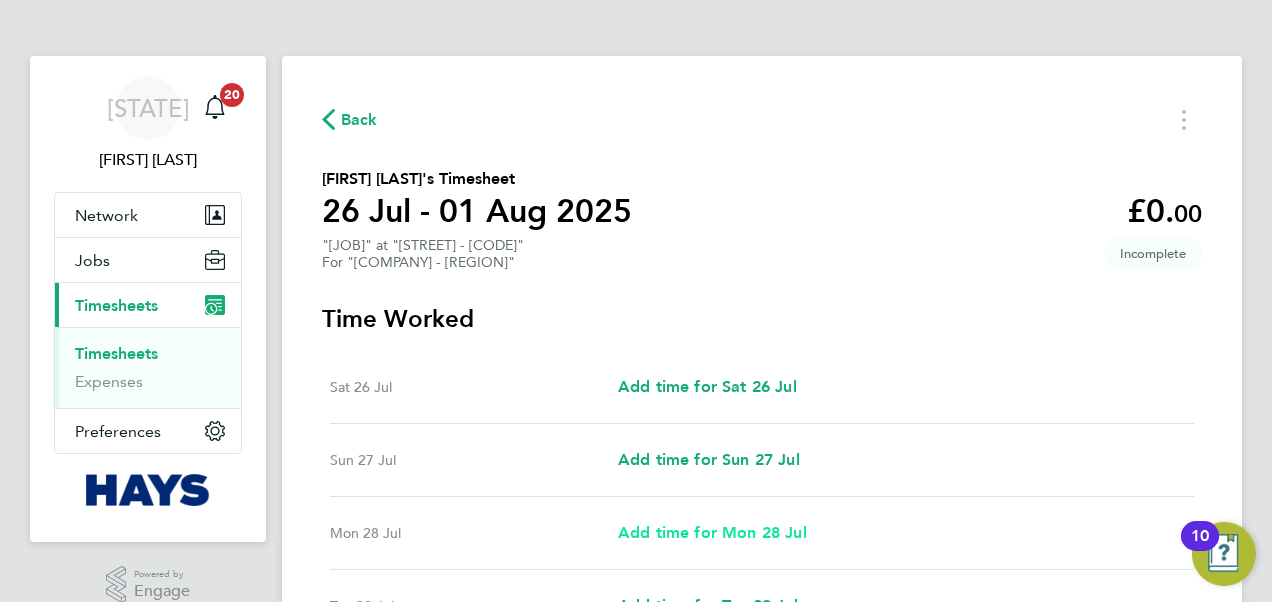 click on "Add time for Mon 28 Jul" at bounding box center [712, 532] 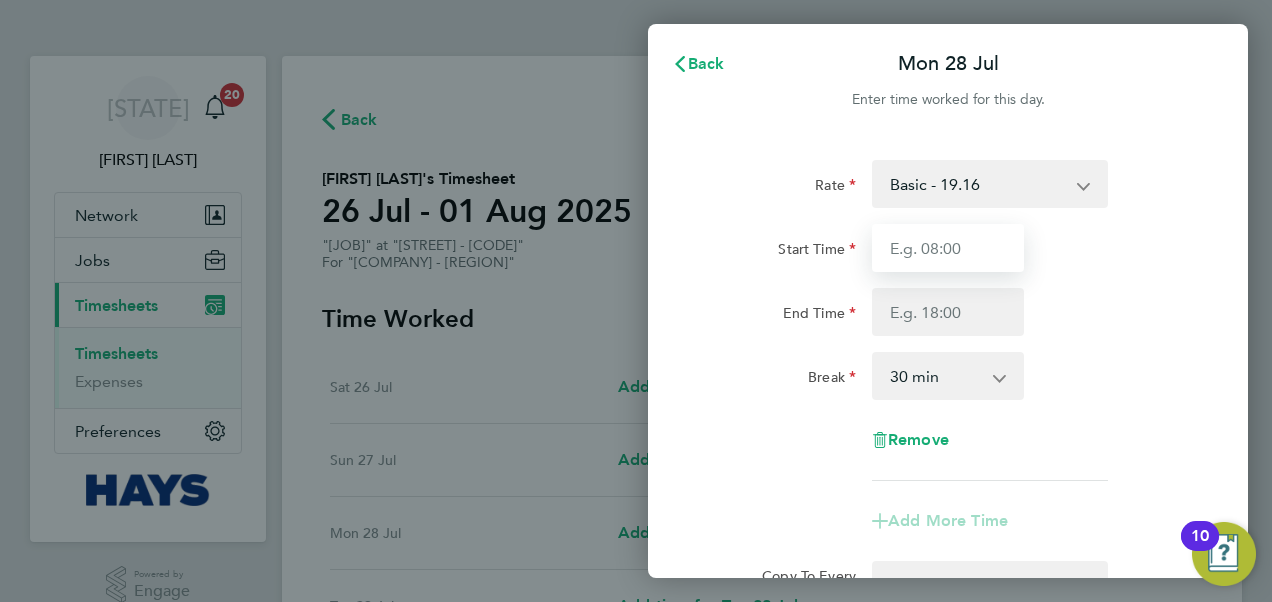 click on "Start Time" at bounding box center (948, 248) 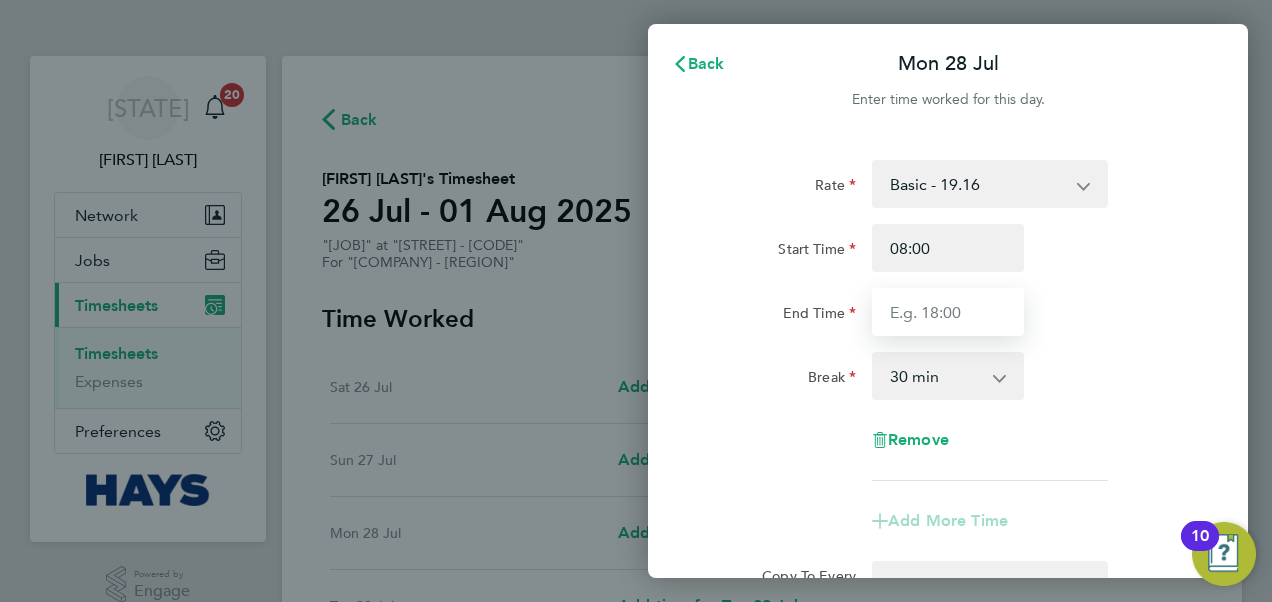 click on "End Time" at bounding box center (948, 312) 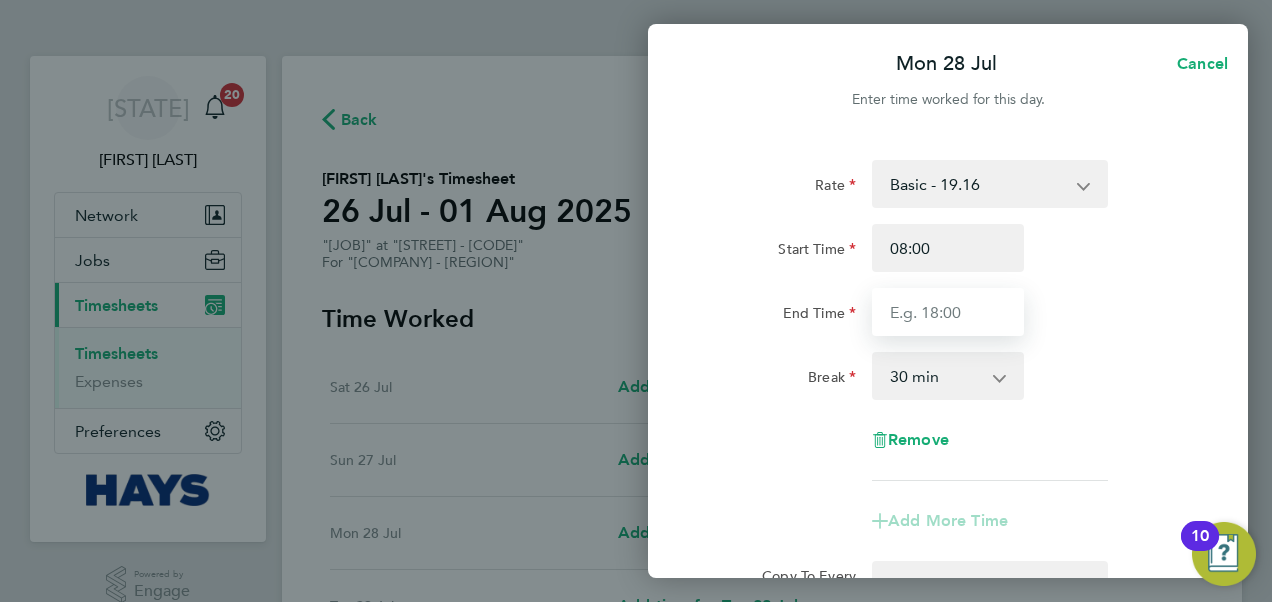 type on "11:00" 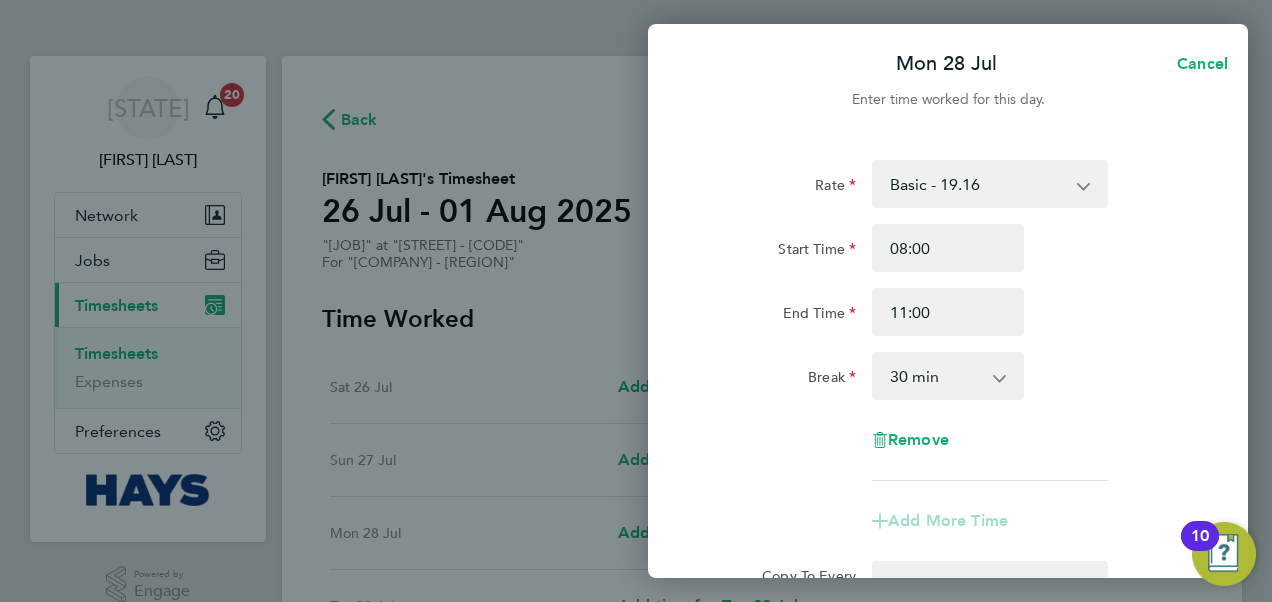 click on "0 min   15 min   30 min   45 min   60 min   75 min   90 min" at bounding box center [936, 376] 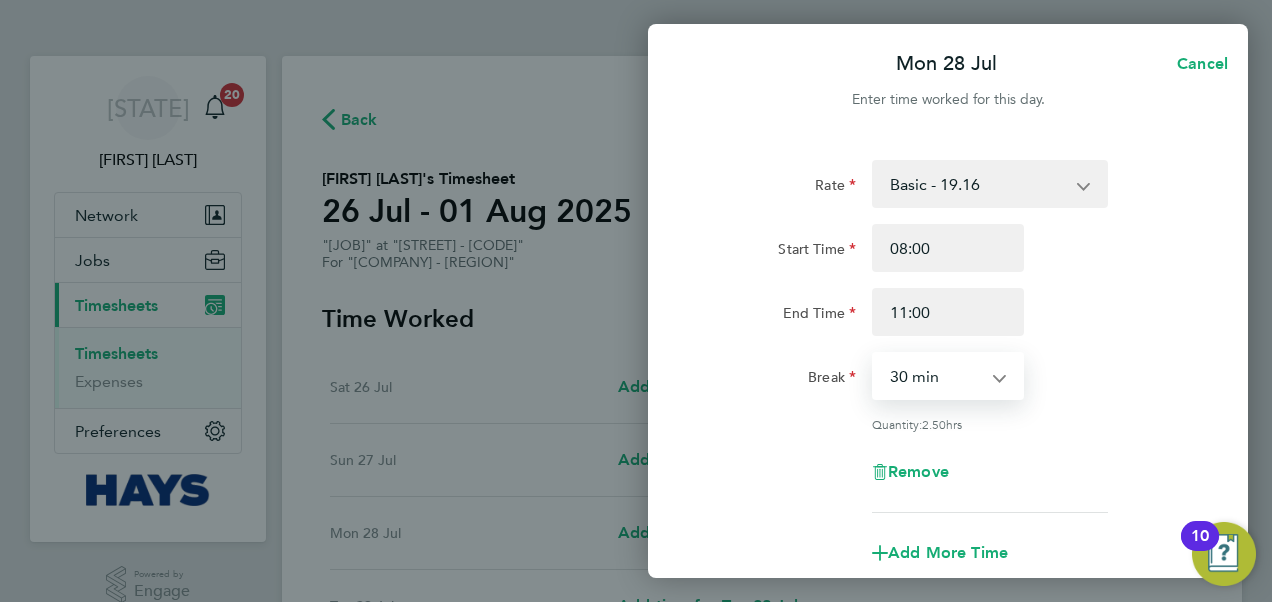 select on "0" 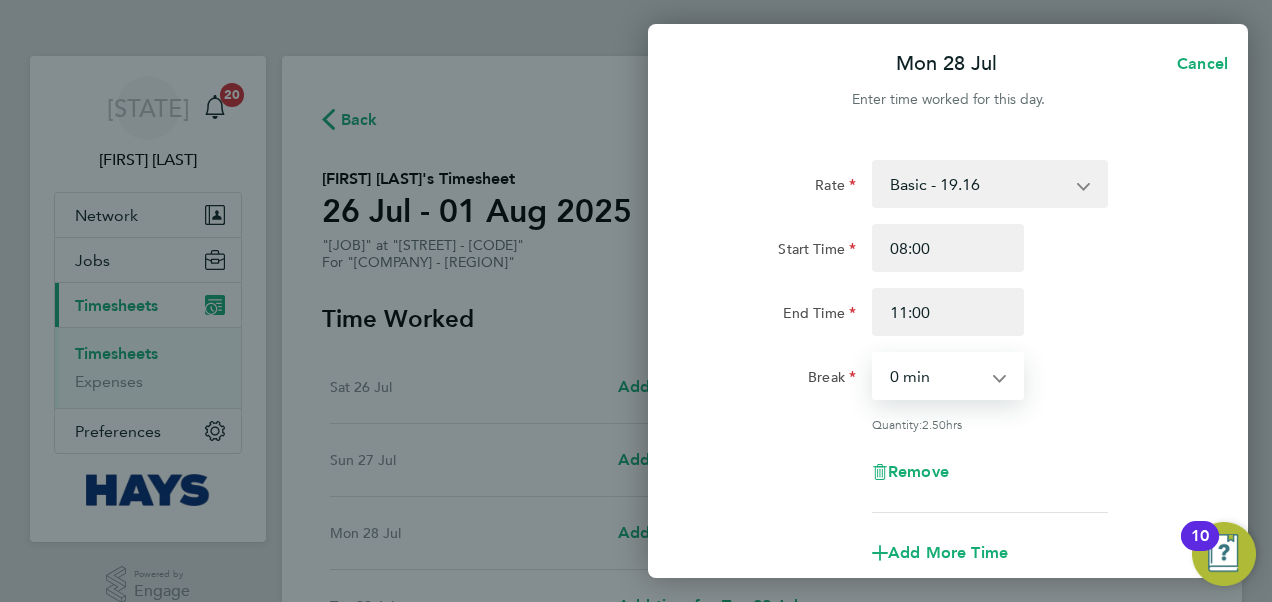 click on "0 min   15 min   30 min   45 min   60 min   75 min   90 min" at bounding box center [936, 376] 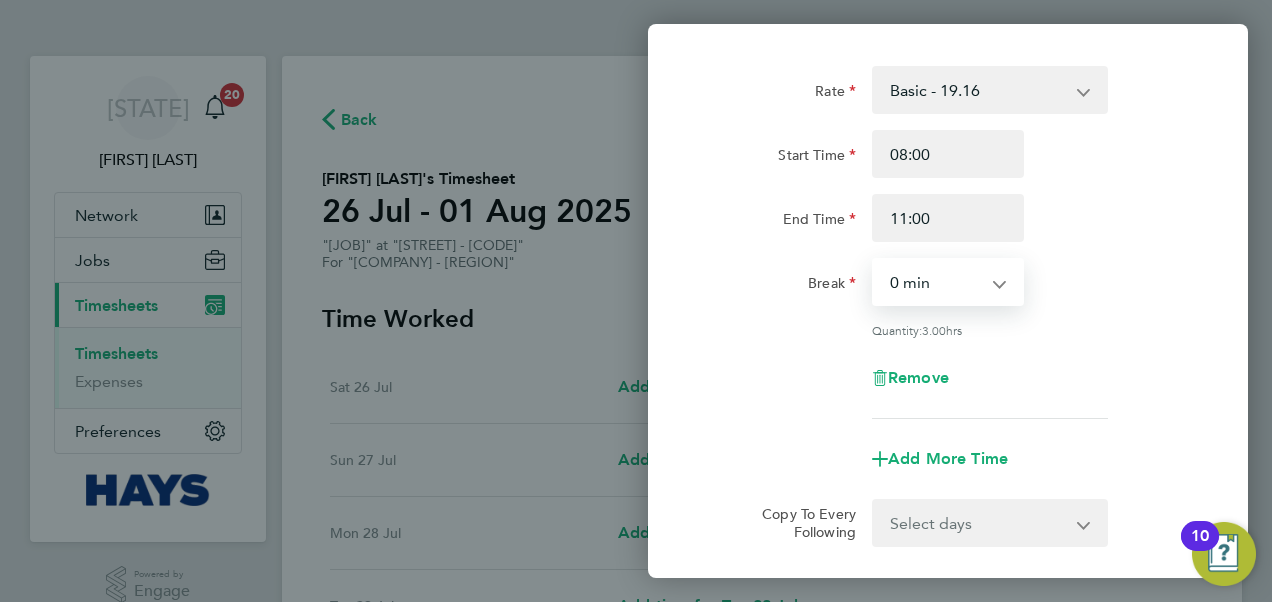 scroll, scrollTop: 301, scrollLeft: 0, axis: vertical 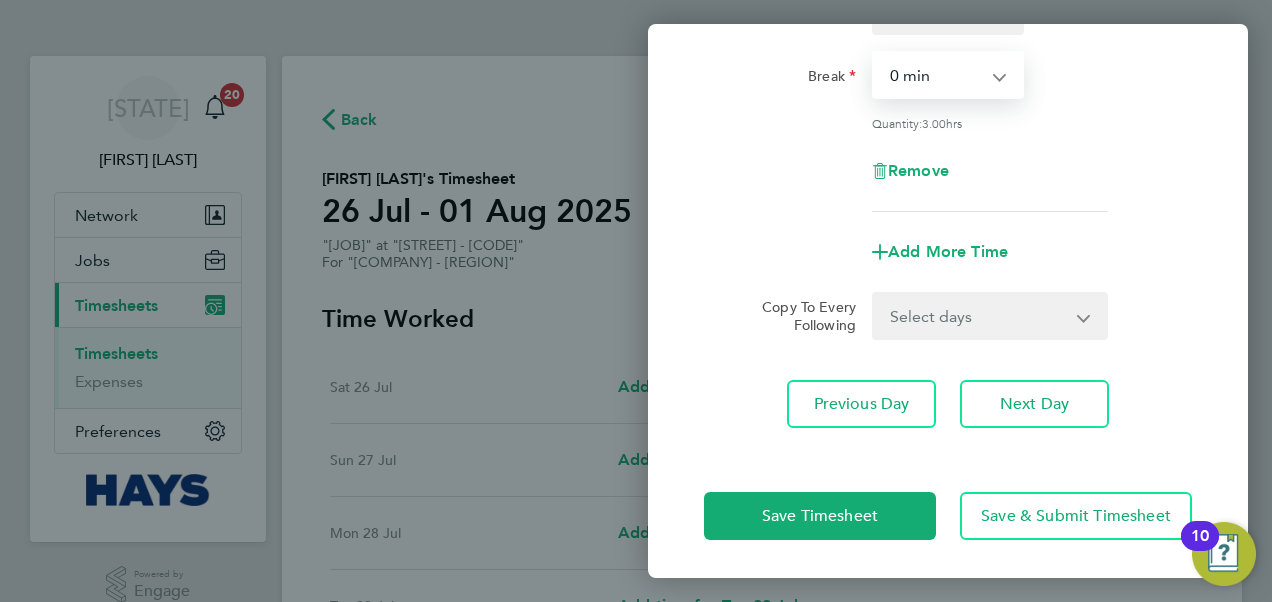 click on "Select days   Day   Tuesday   Wednesday   Thursday   Friday" 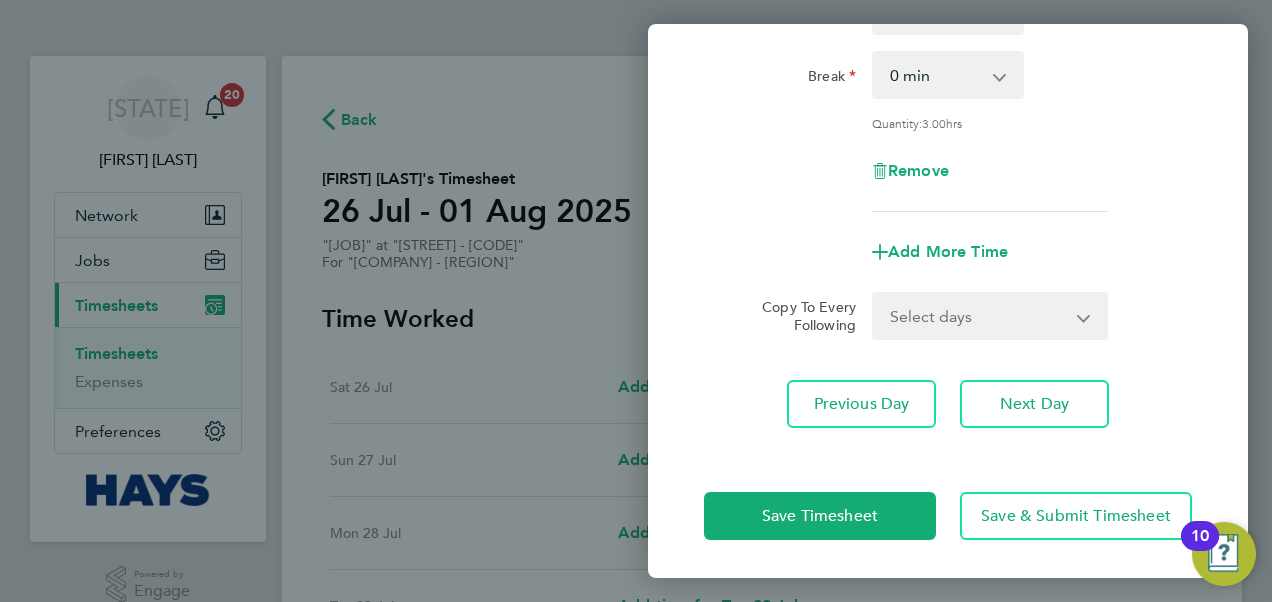 drag, startPoint x: 922, startPoint y: 328, endPoint x: 925, endPoint y: 338, distance: 10.440307 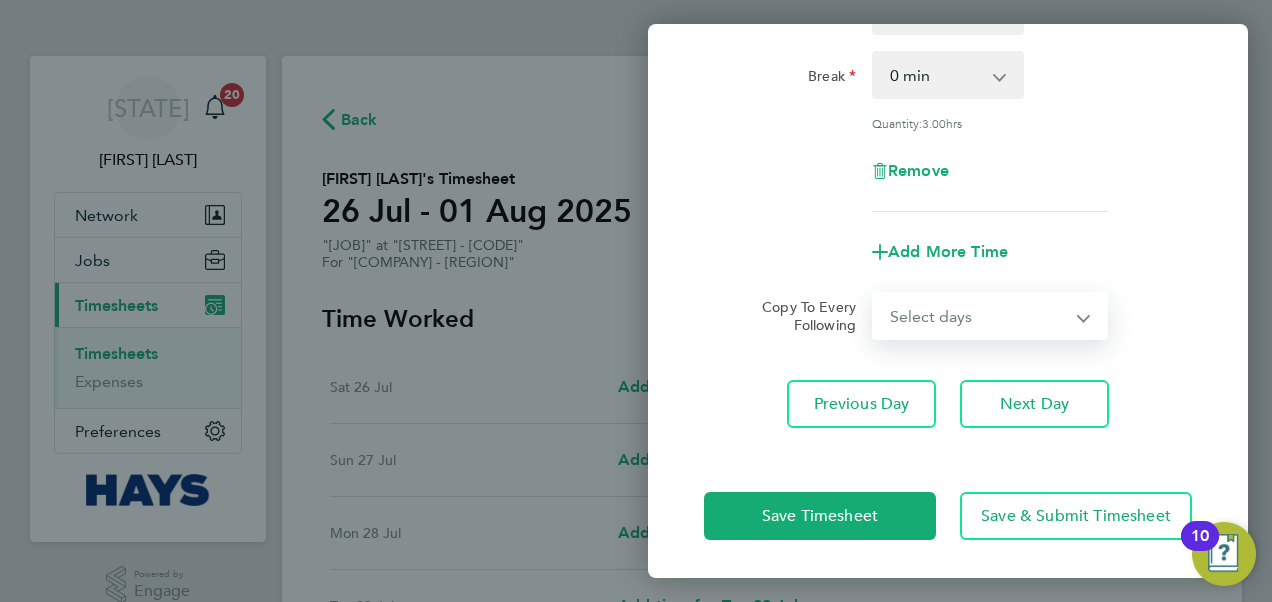 select on "FRI" 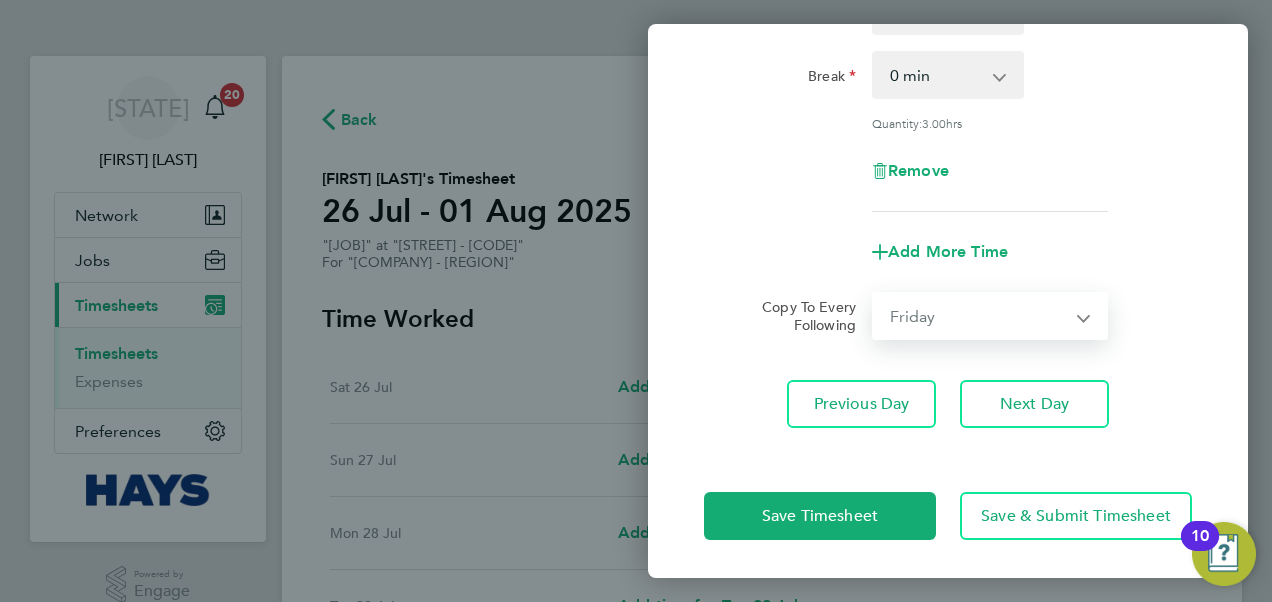 click on "Select days   Day   Tuesday   Wednesday   Thursday   Friday" at bounding box center (979, 316) 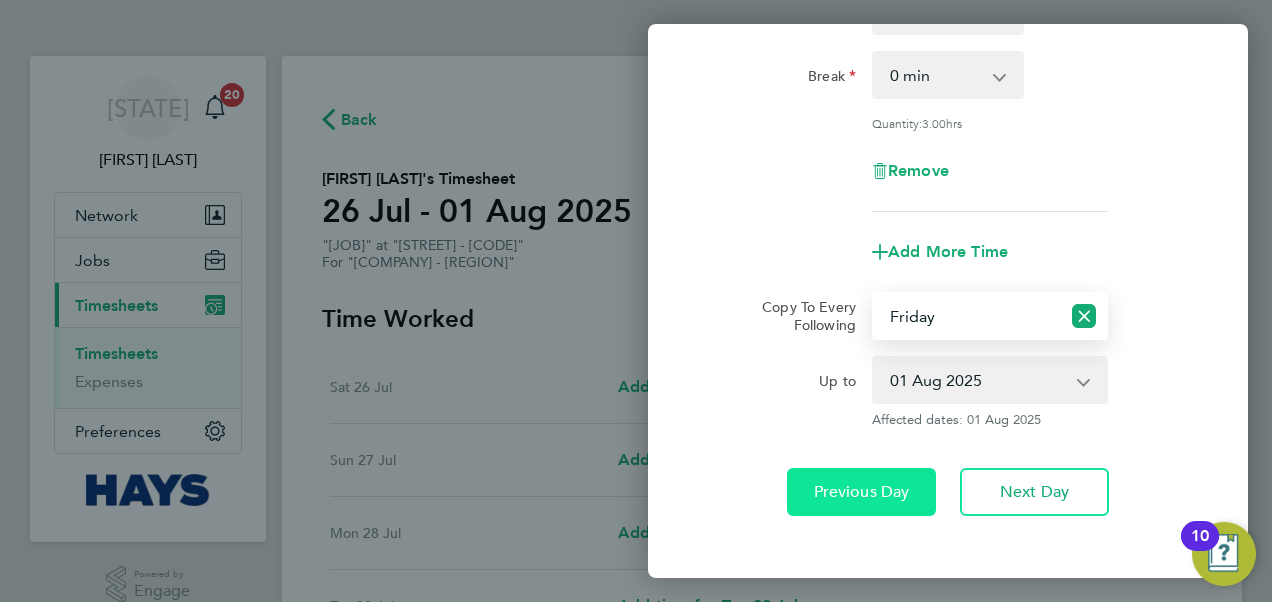 click on "Previous Day" 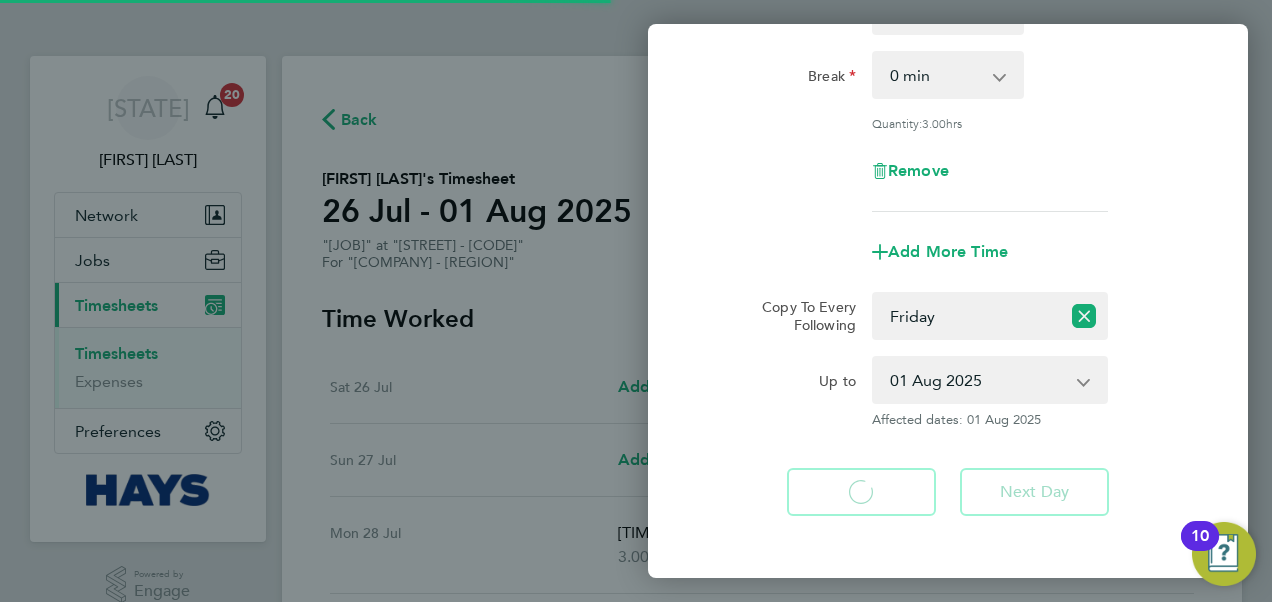 select on "30" 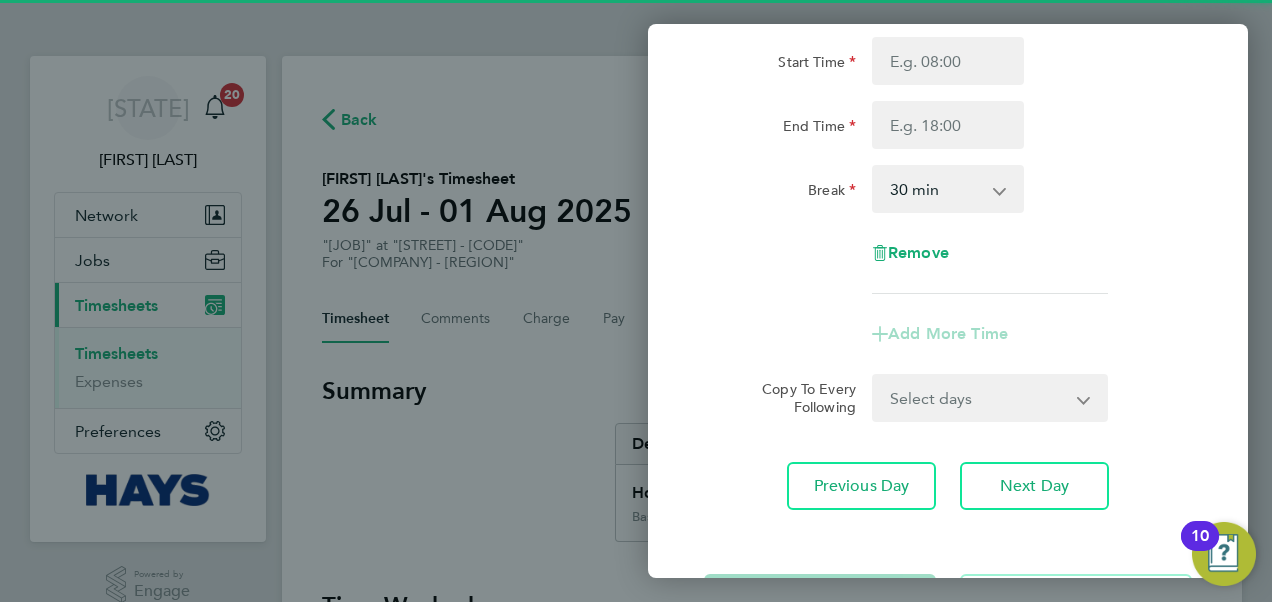 scroll, scrollTop: 270, scrollLeft: 0, axis: vertical 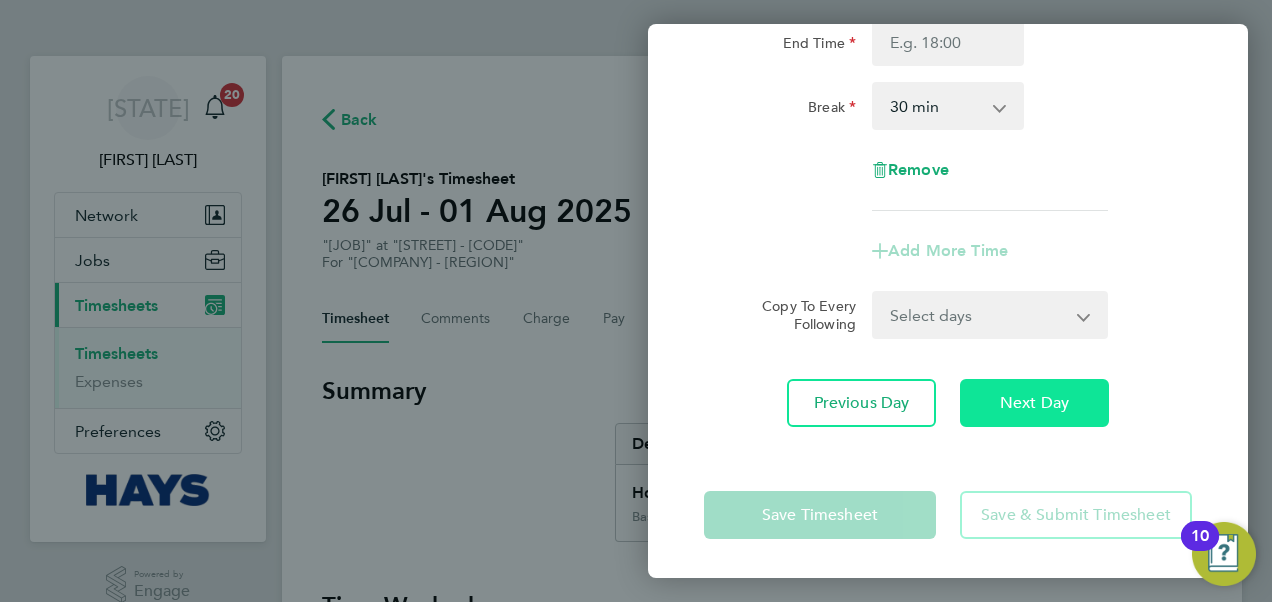 click on "Next Day" 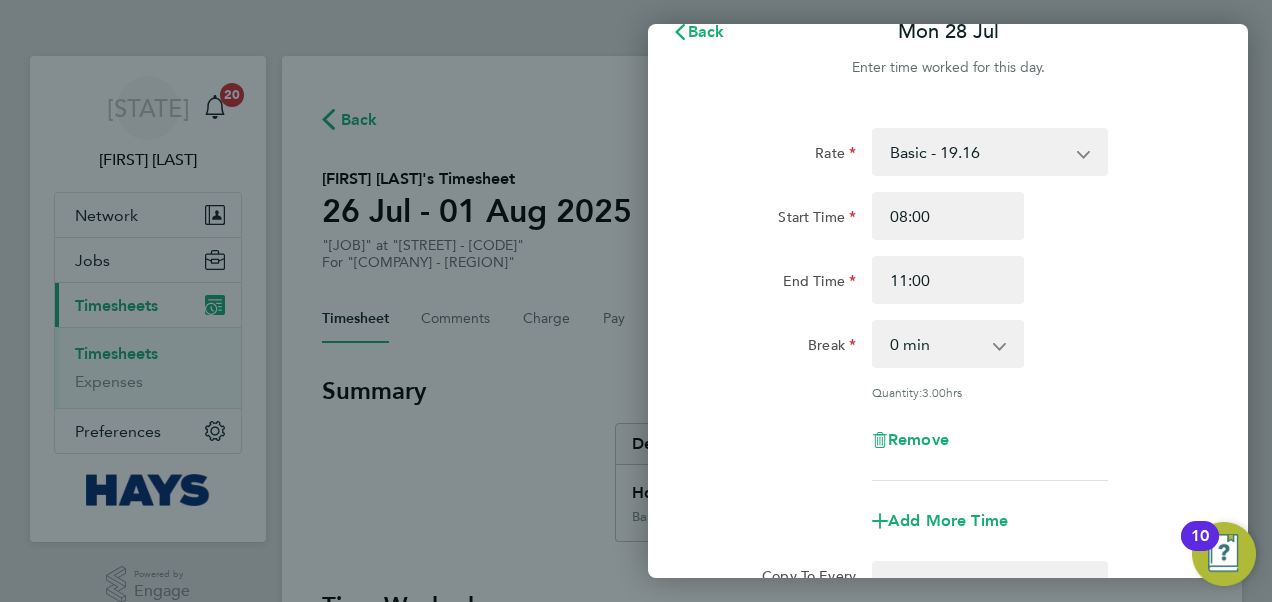 scroll, scrollTop: 0, scrollLeft: 0, axis: both 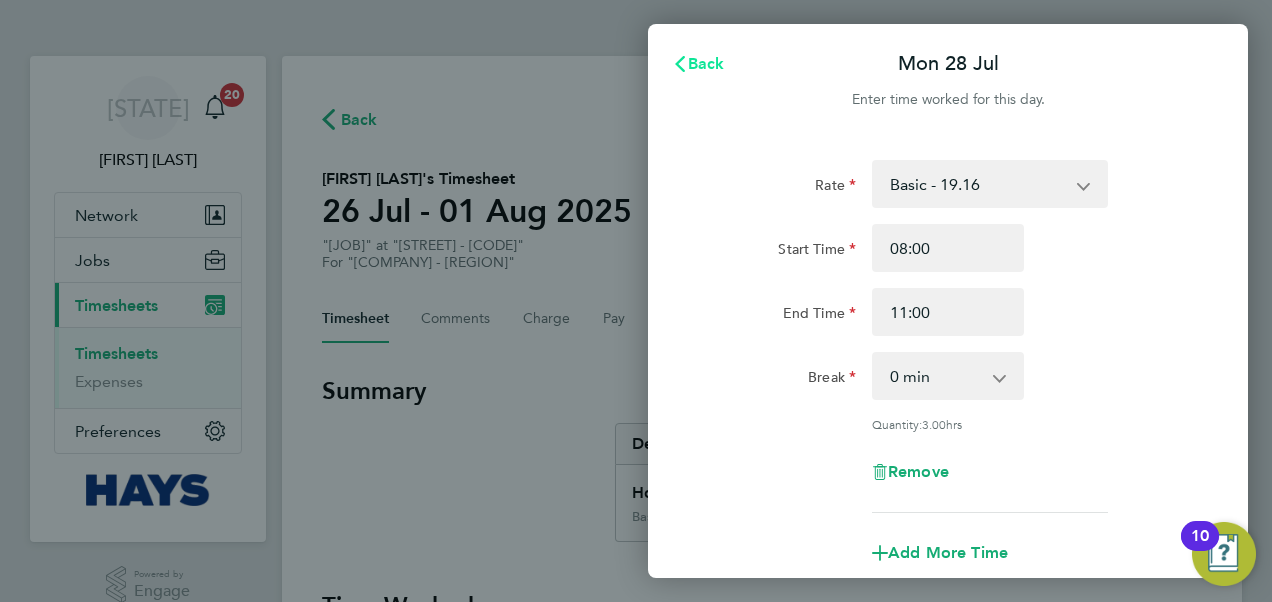 click on "Back" 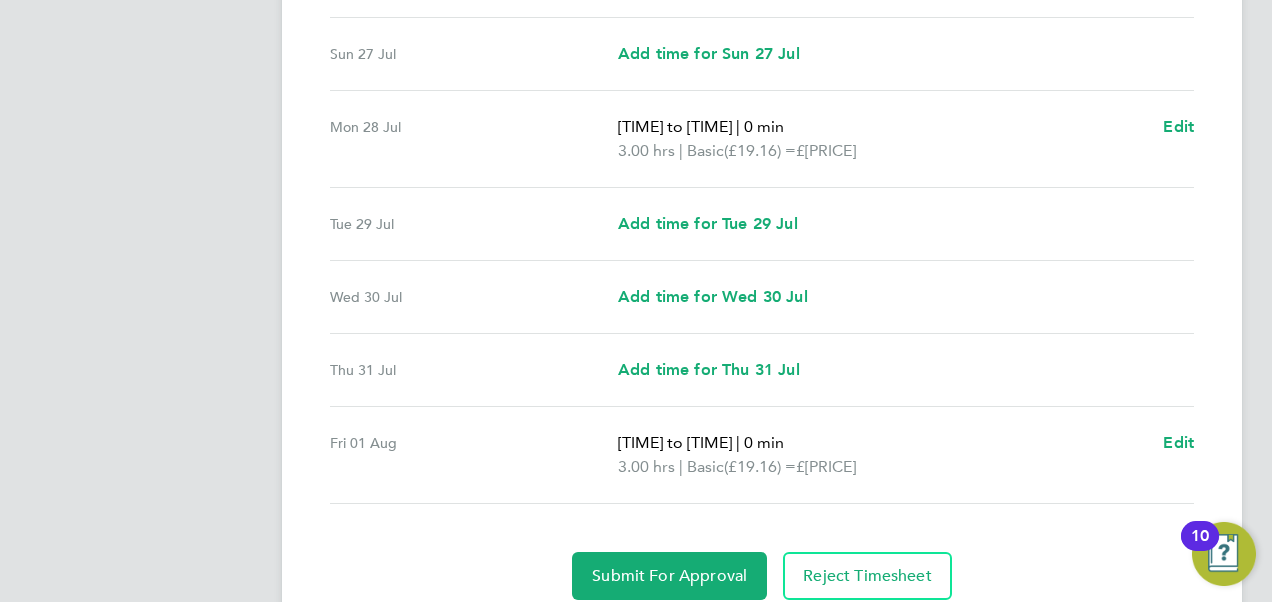 scroll, scrollTop: 767, scrollLeft: 0, axis: vertical 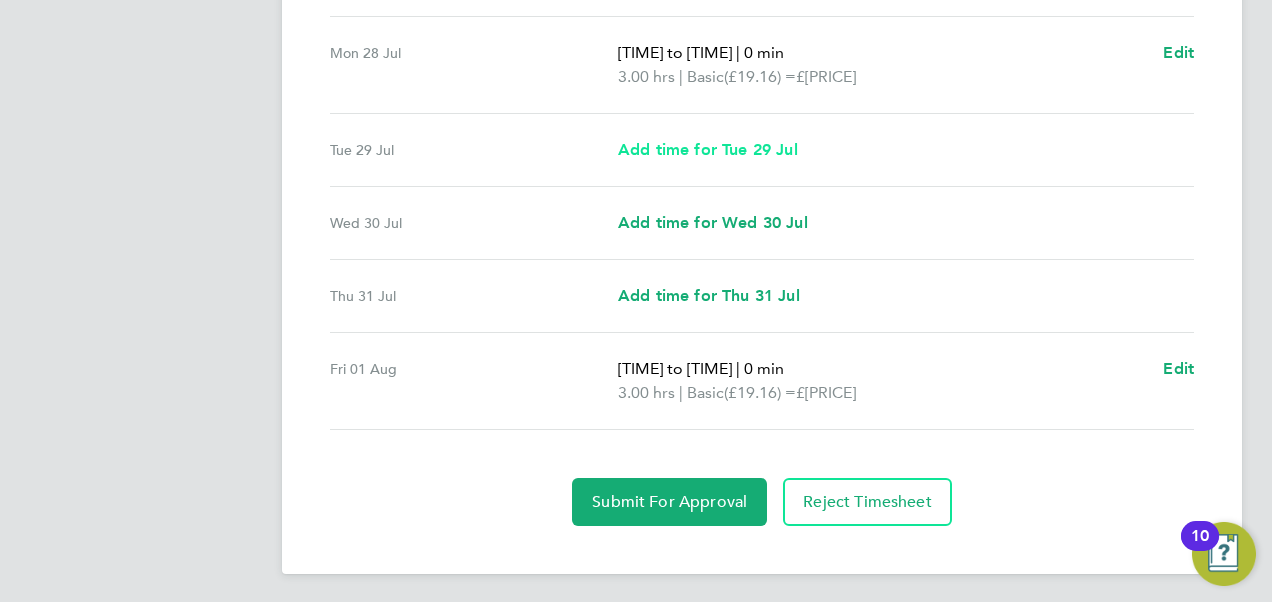 click on "Add time for Tue 29 Jul" at bounding box center (708, 149) 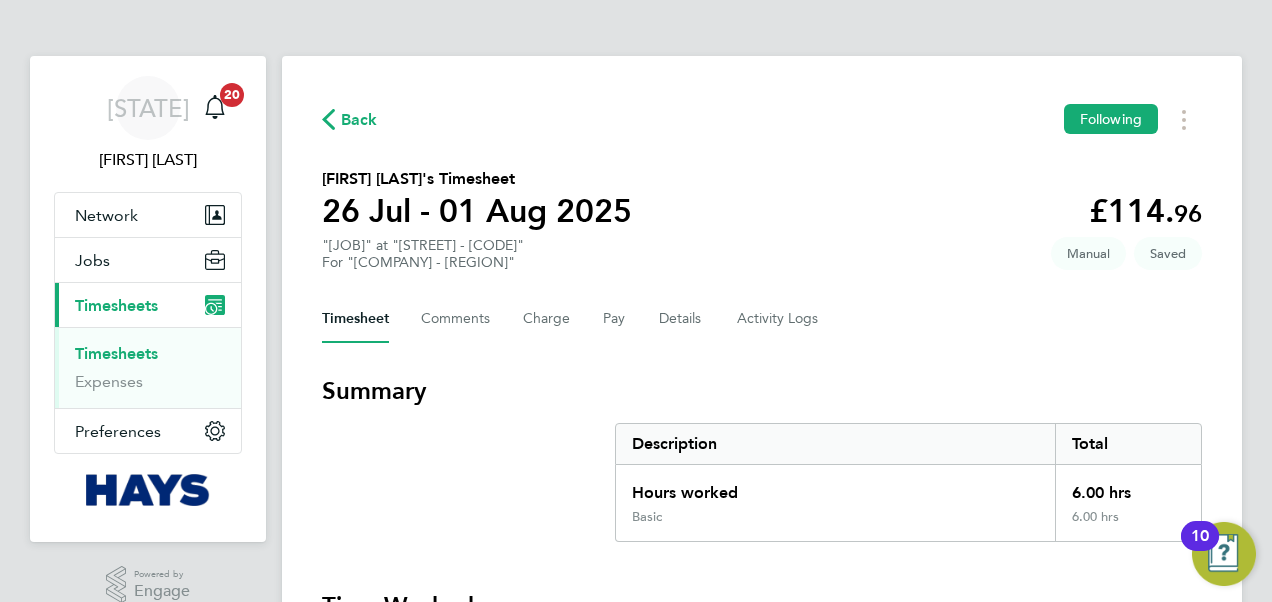 select on "30" 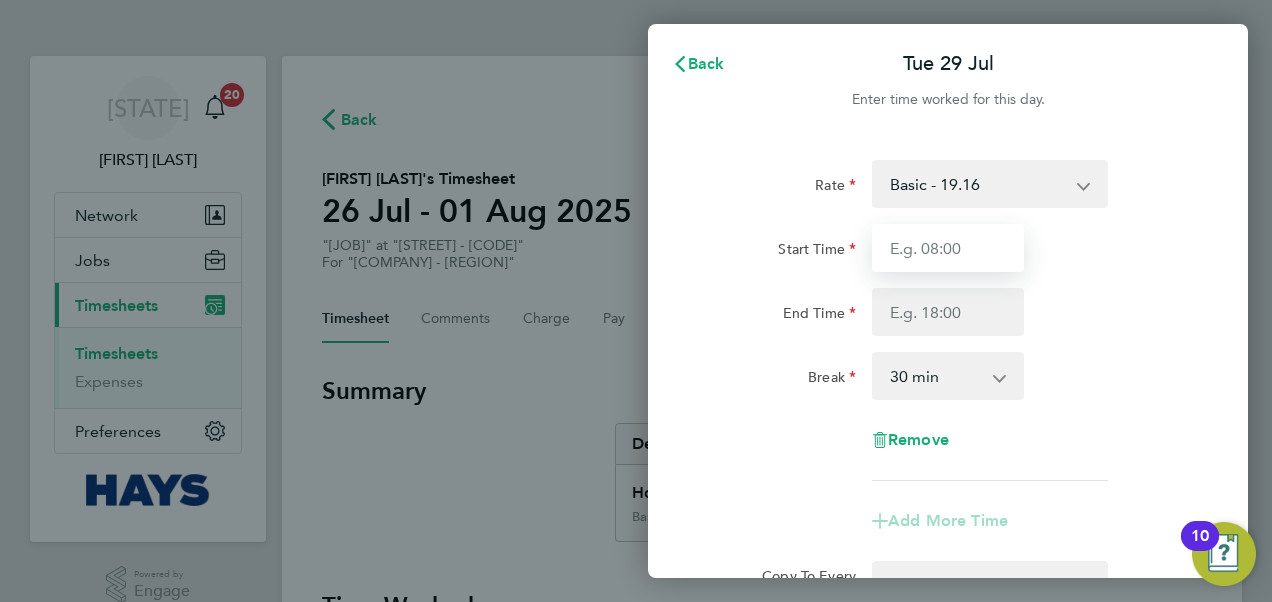 click on "Start Time" at bounding box center (948, 248) 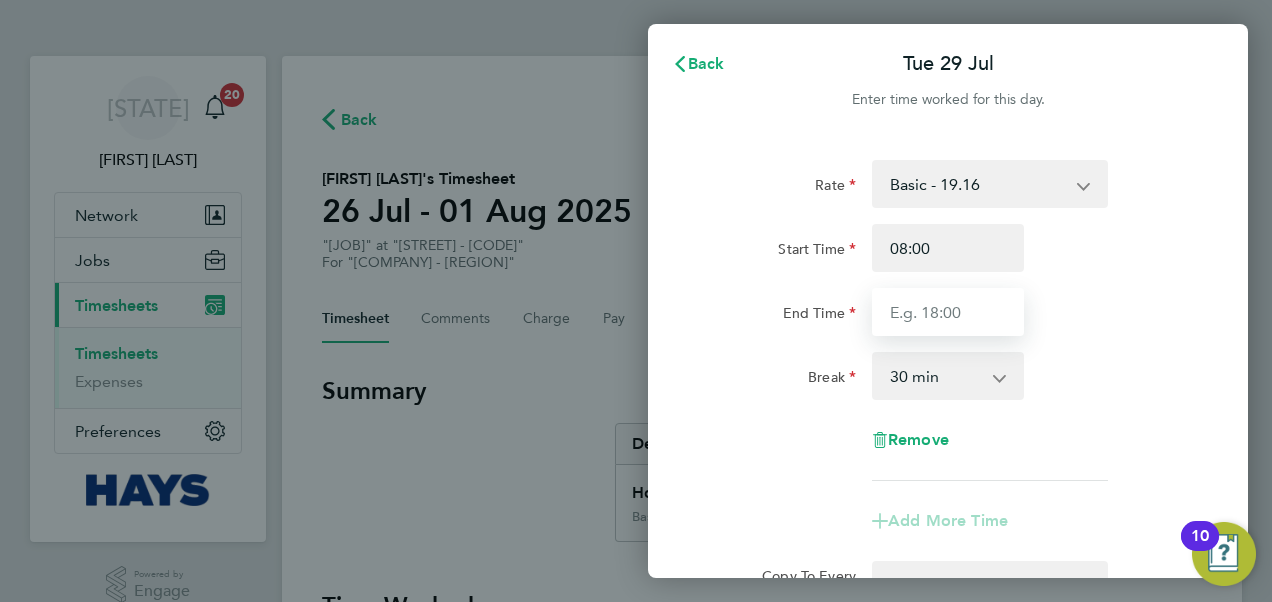 type on "11:00" 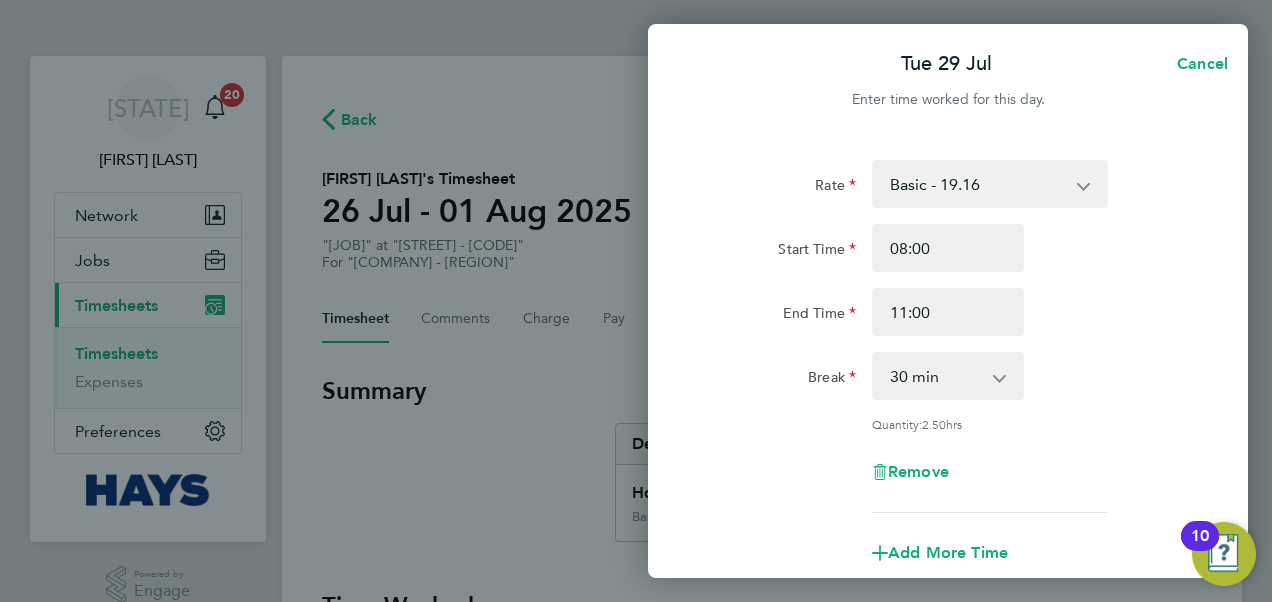 click on "0 min   15 min   30 min   45 min   60 min   75 min   90 min" at bounding box center [936, 376] 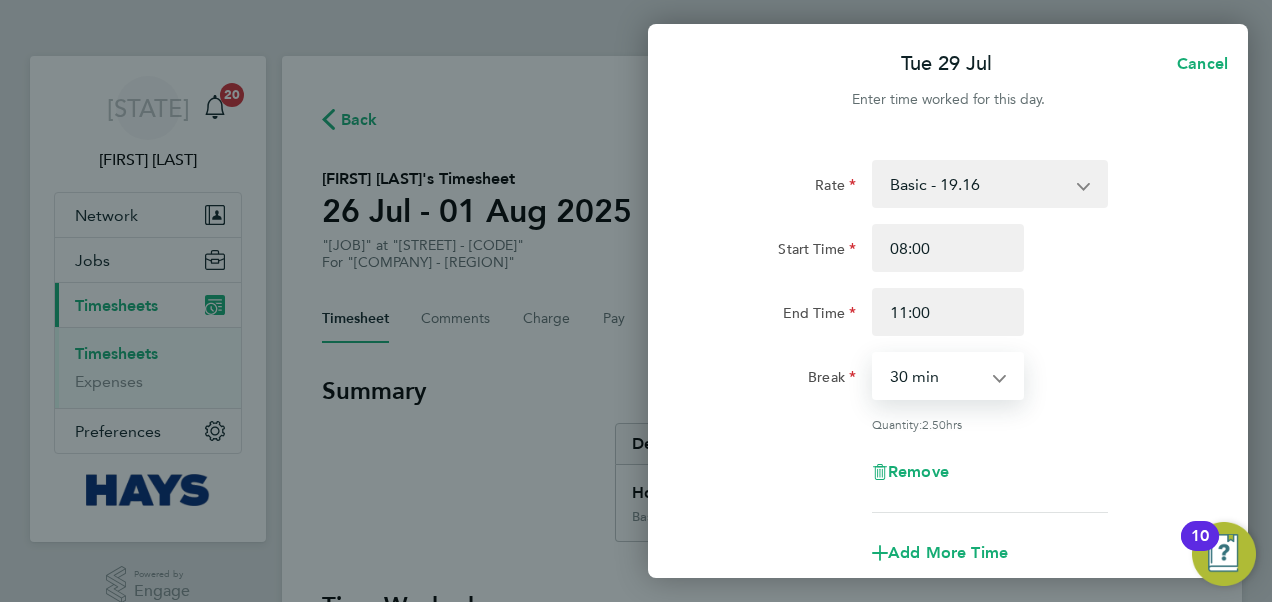 select on "0" 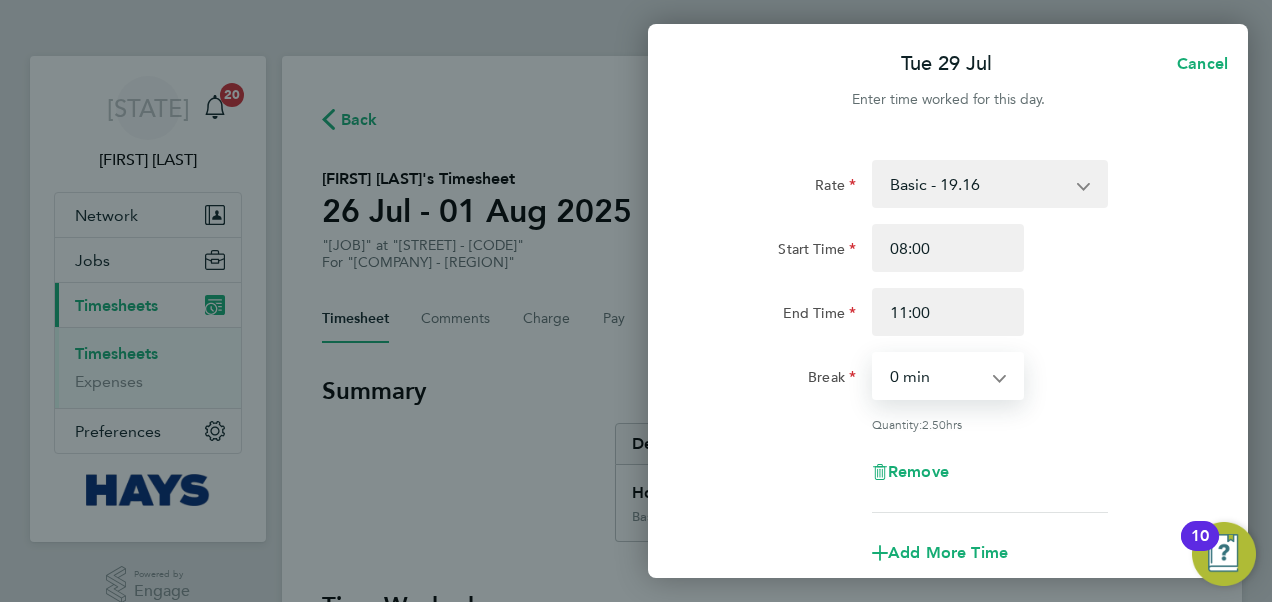 click on "0 min   15 min   30 min   45 min   60 min   75 min   90 min" at bounding box center [936, 376] 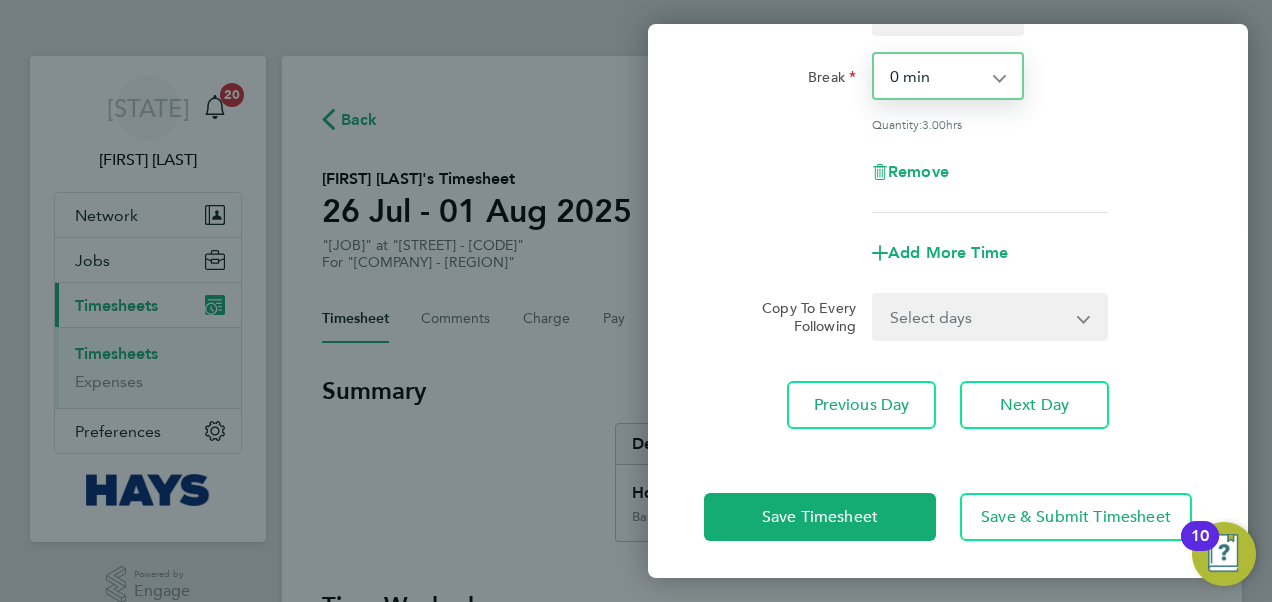 scroll, scrollTop: 301, scrollLeft: 0, axis: vertical 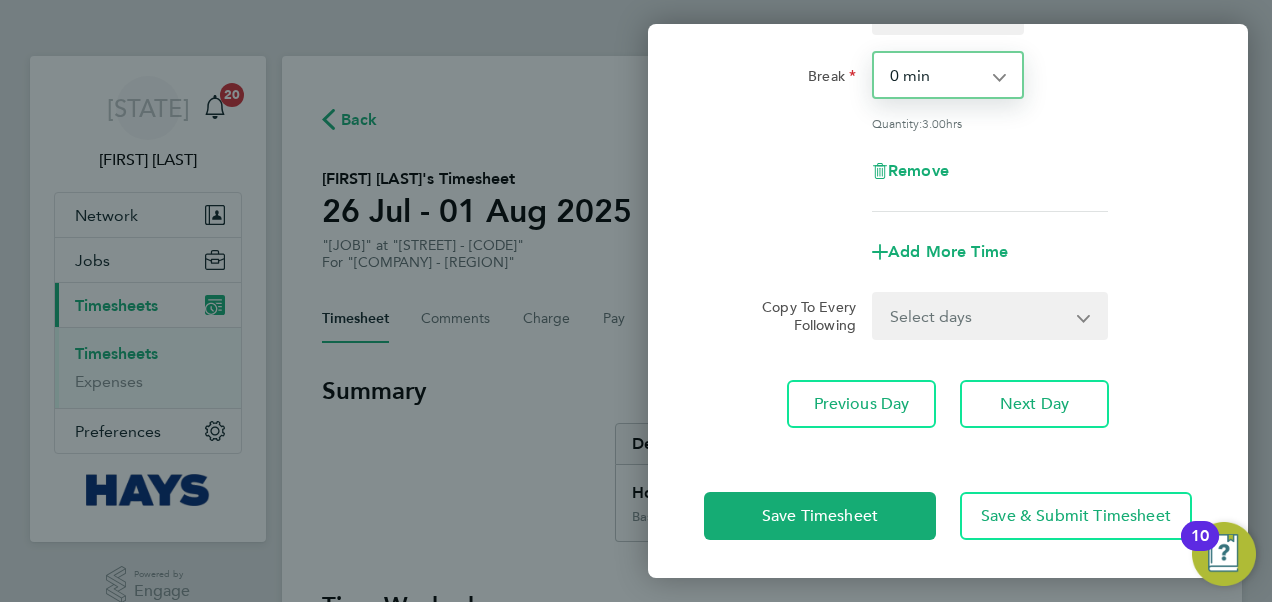 click on "Select days   Day   Wednesday   Thursday   Friday" at bounding box center (979, 316) 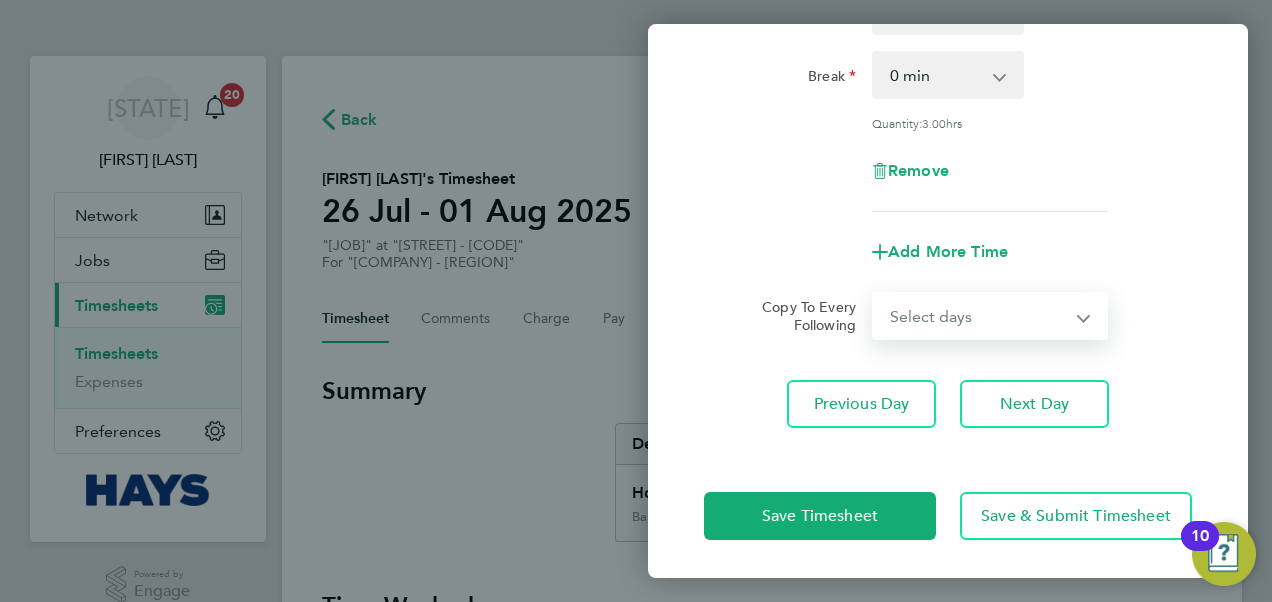select on "DAY" 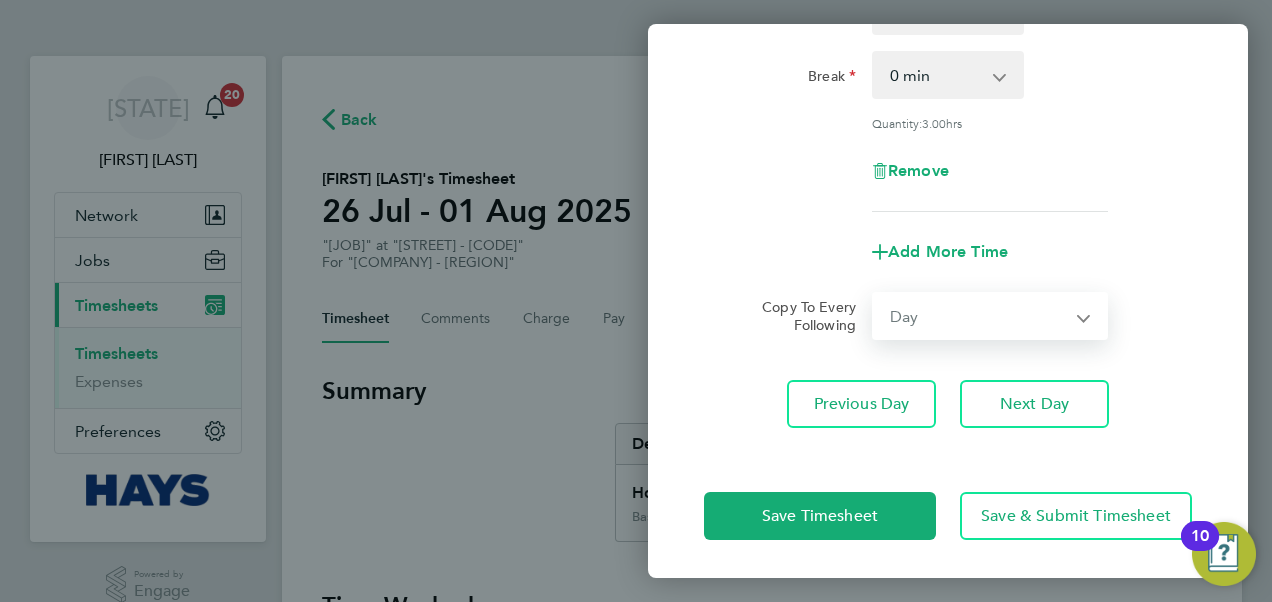 click on "Select days   Day   Wednesday   Thursday   Friday" at bounding box center (979, 316) 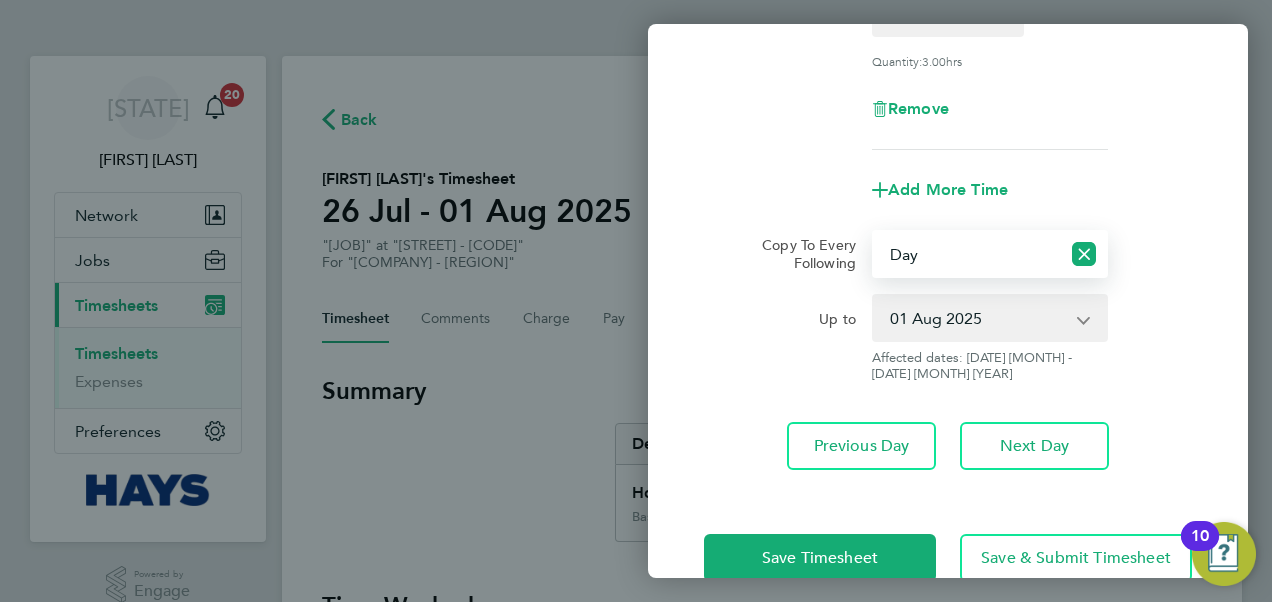 scroll, scrollTop: 389, scrollLeft: 0, axis: vertical 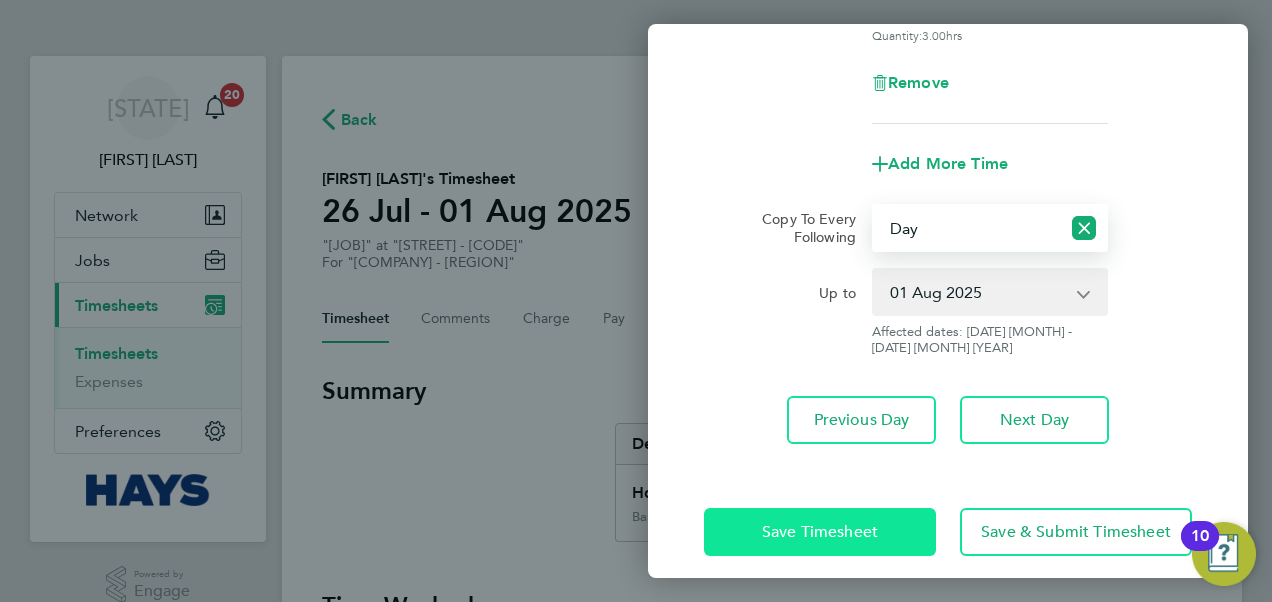 click on "Save Timesheet" 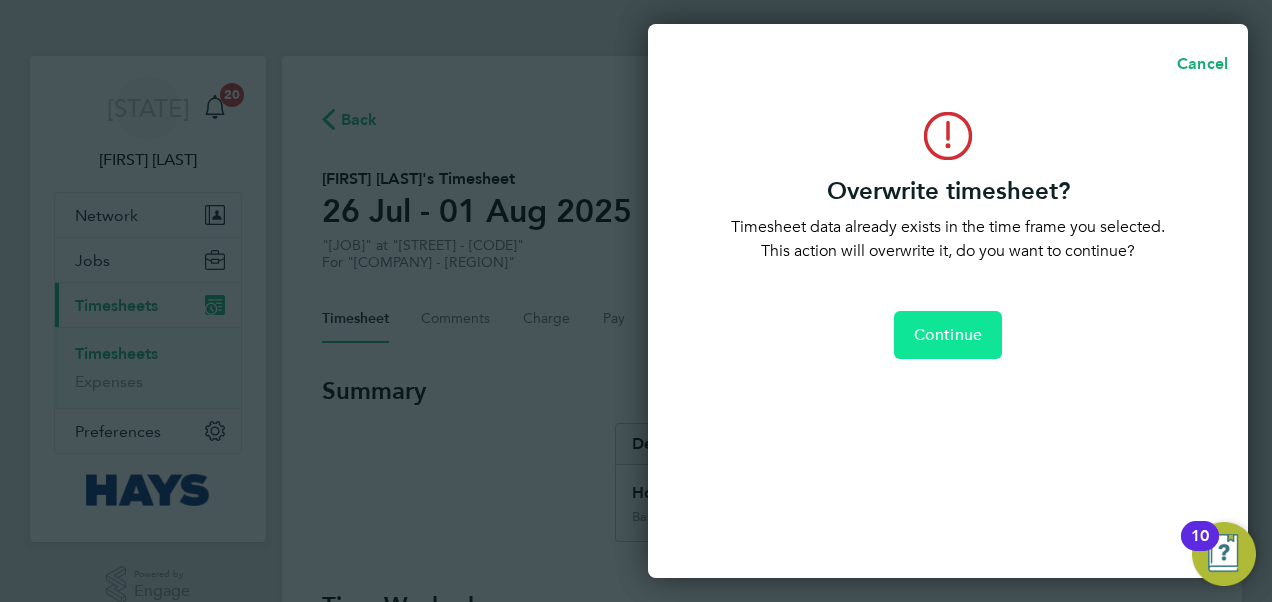 click on "Continue" 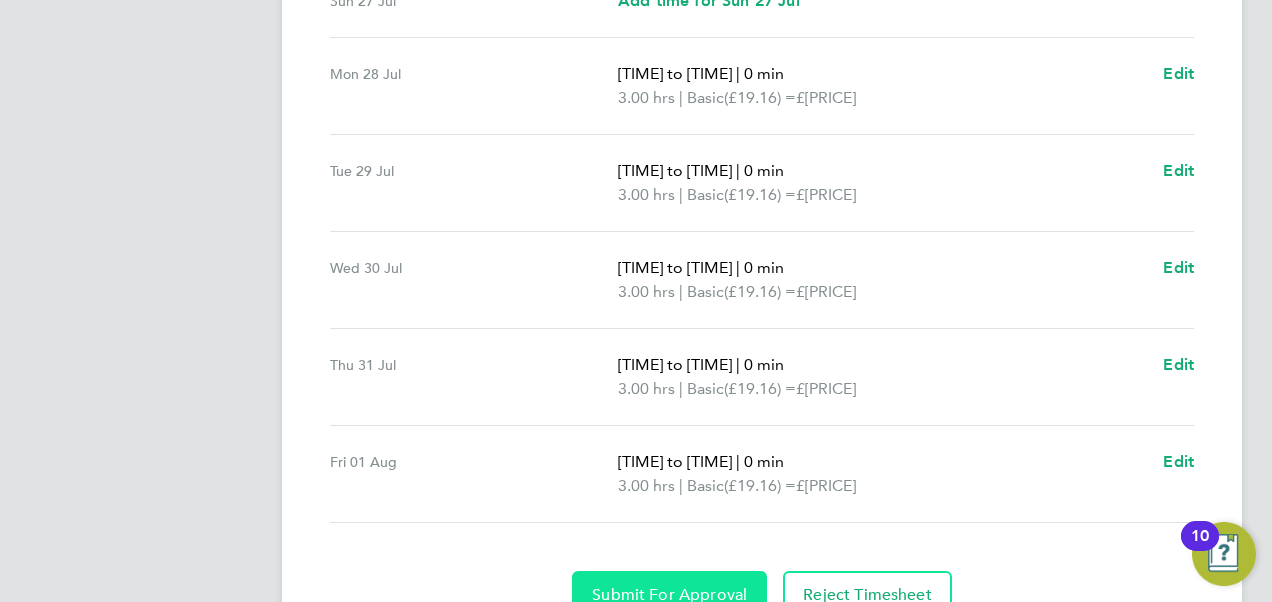 scroll, scrollTop: 839, scrollLeft: 0, axis: vertical 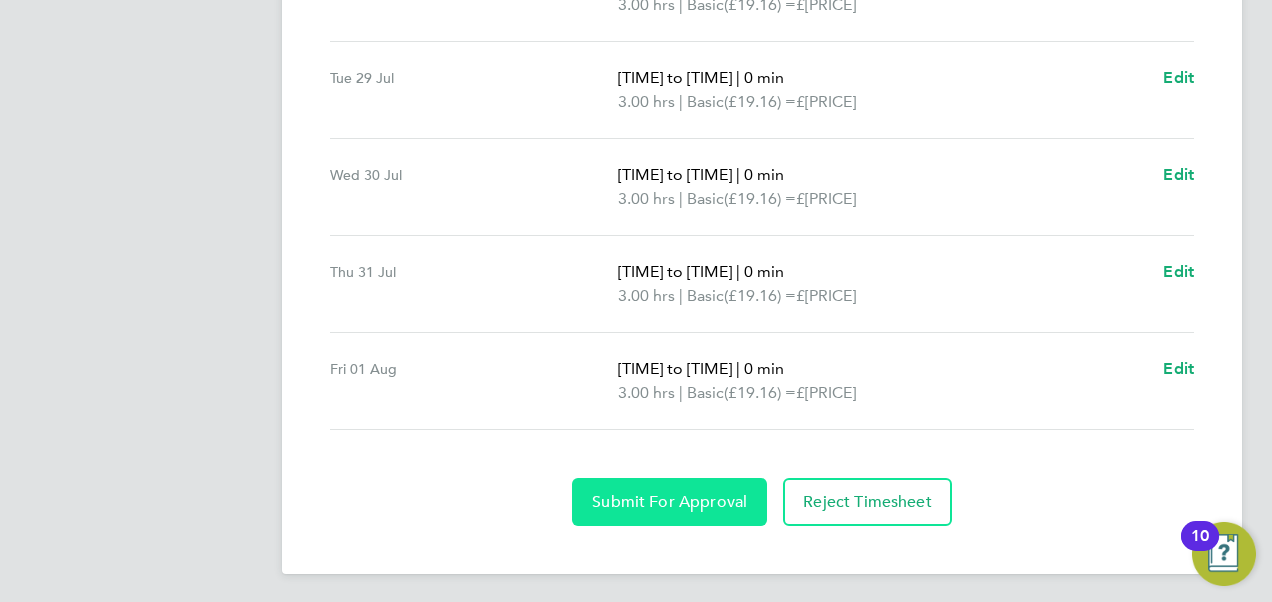 click on "Submit For Approval" 